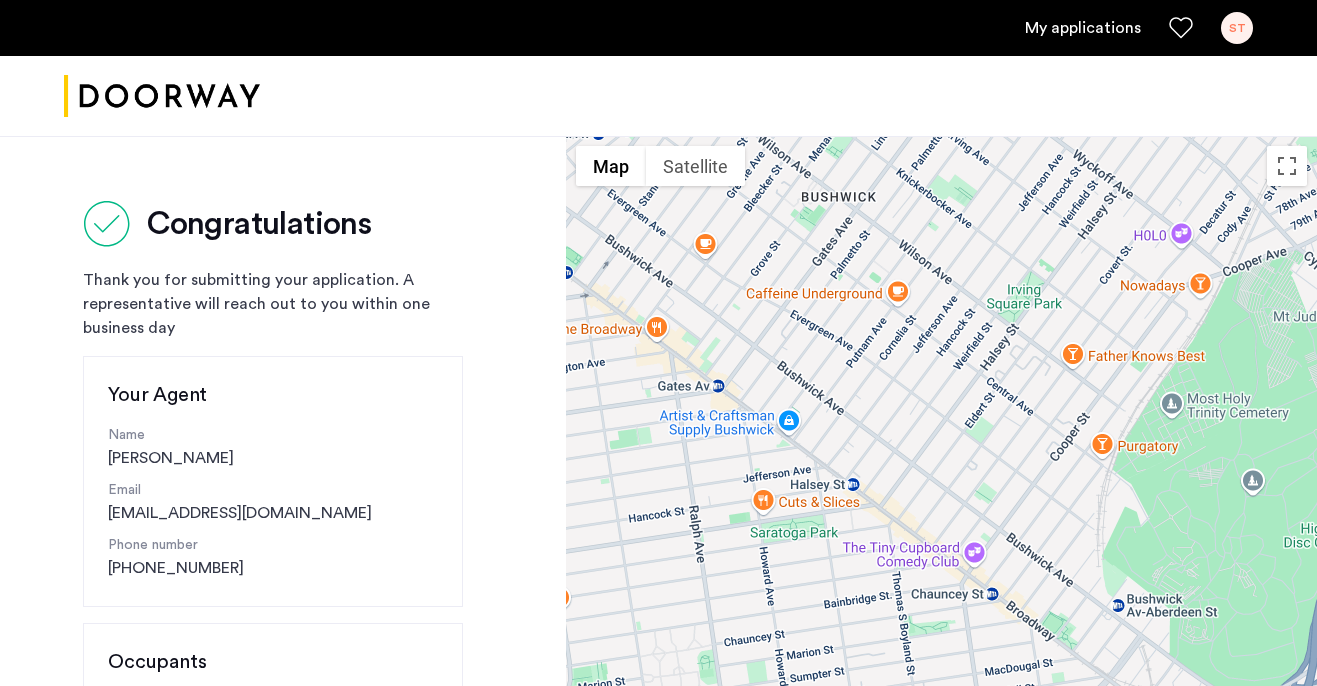 scroll, scrollTop: 156, scrollLeft: 0, axis: vertical 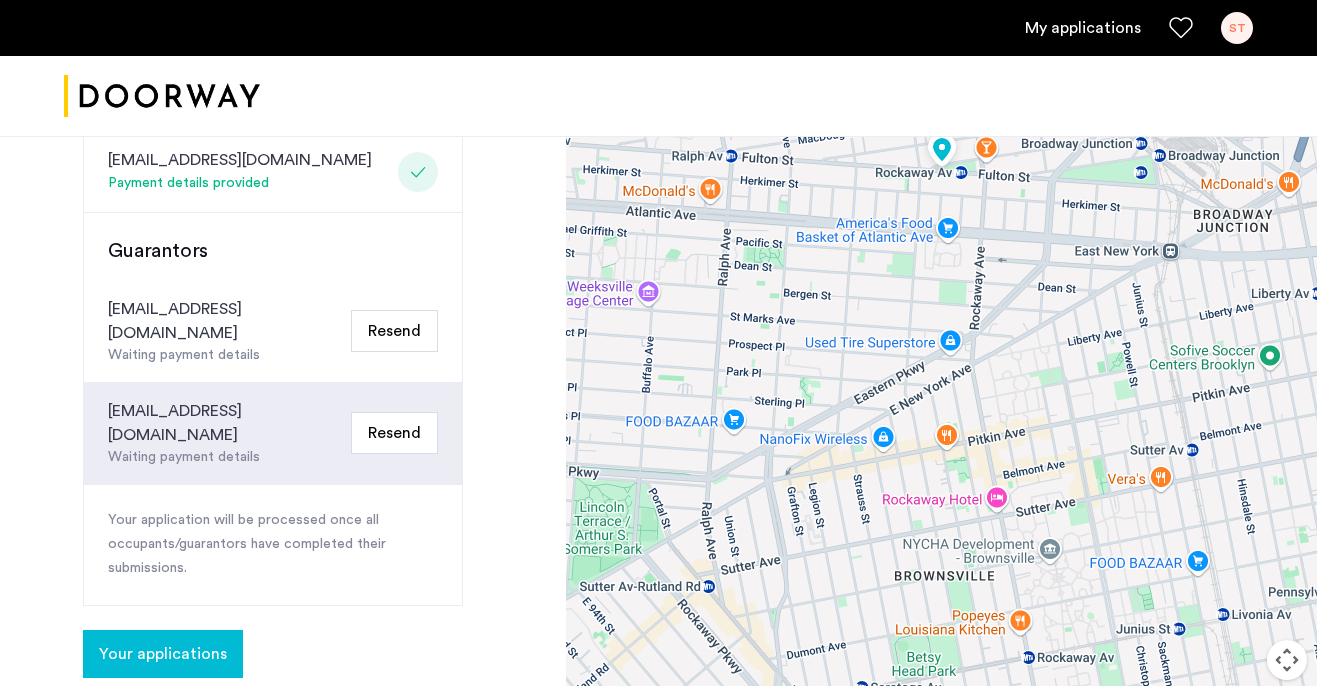 click on "Your applications" 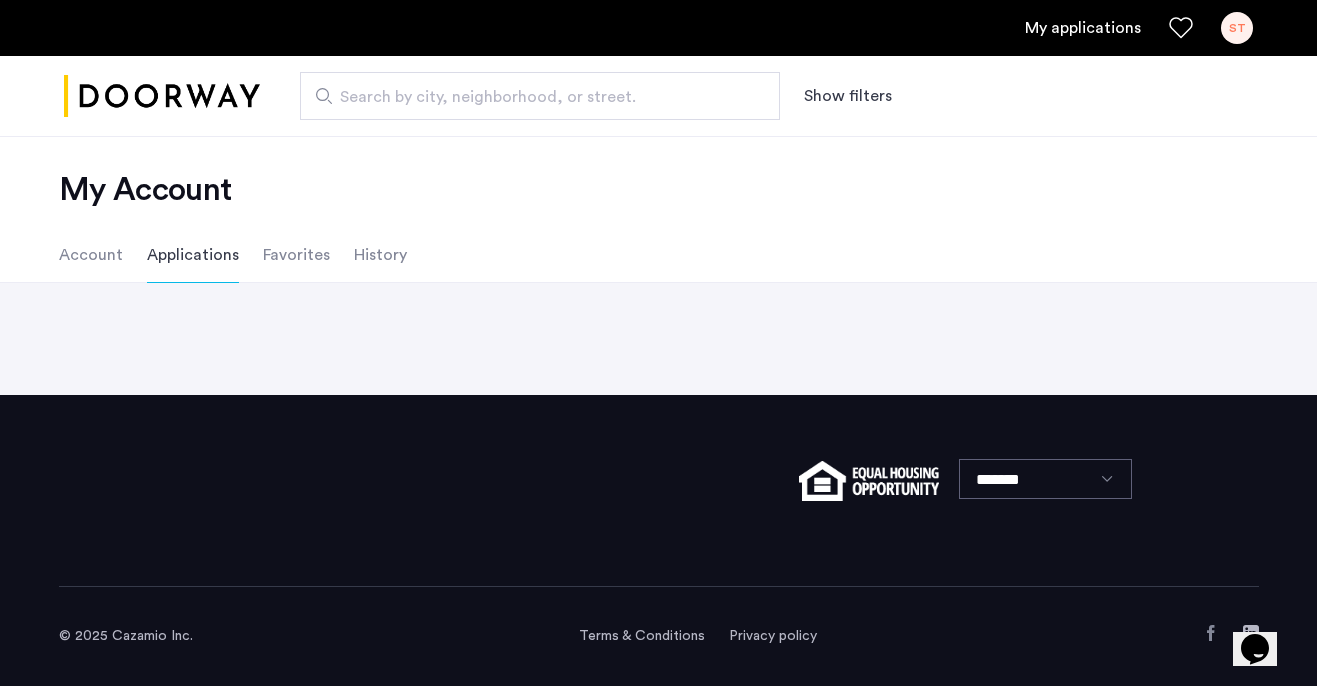 scroll, scrollTop: 0, scrollLeft: 0, axis: both 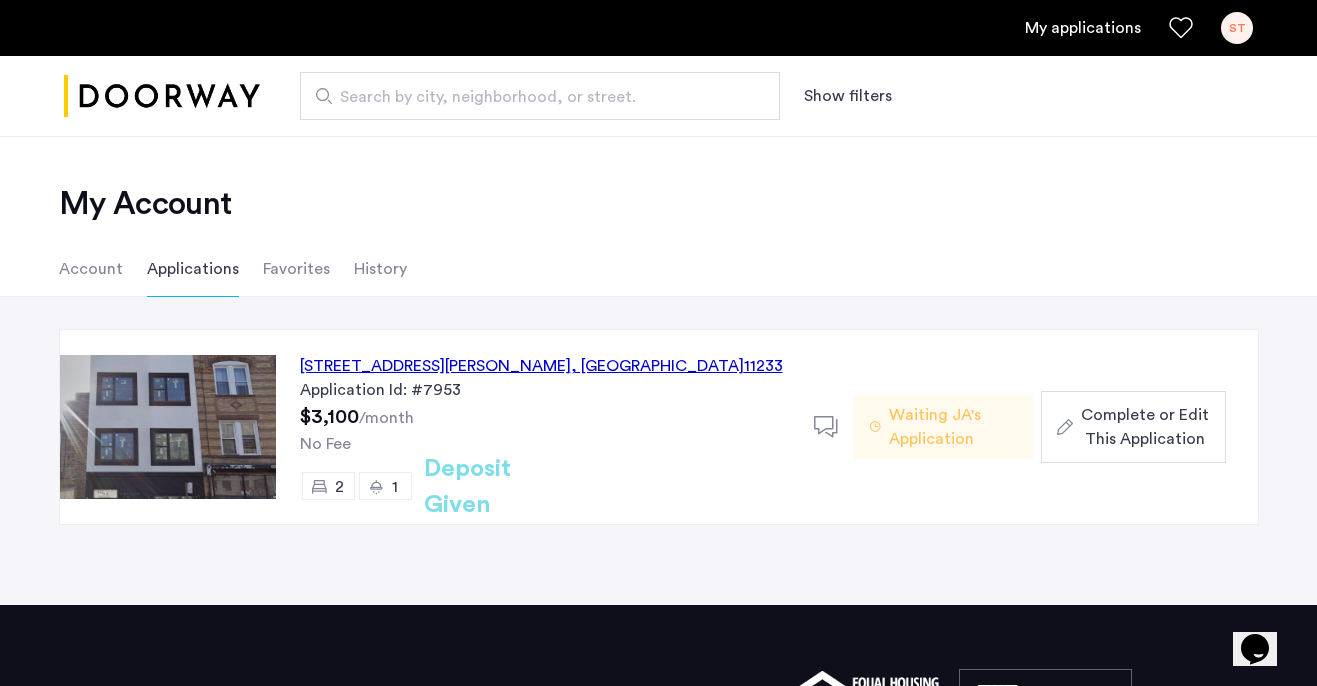 click on "Complete or Edit This Application" 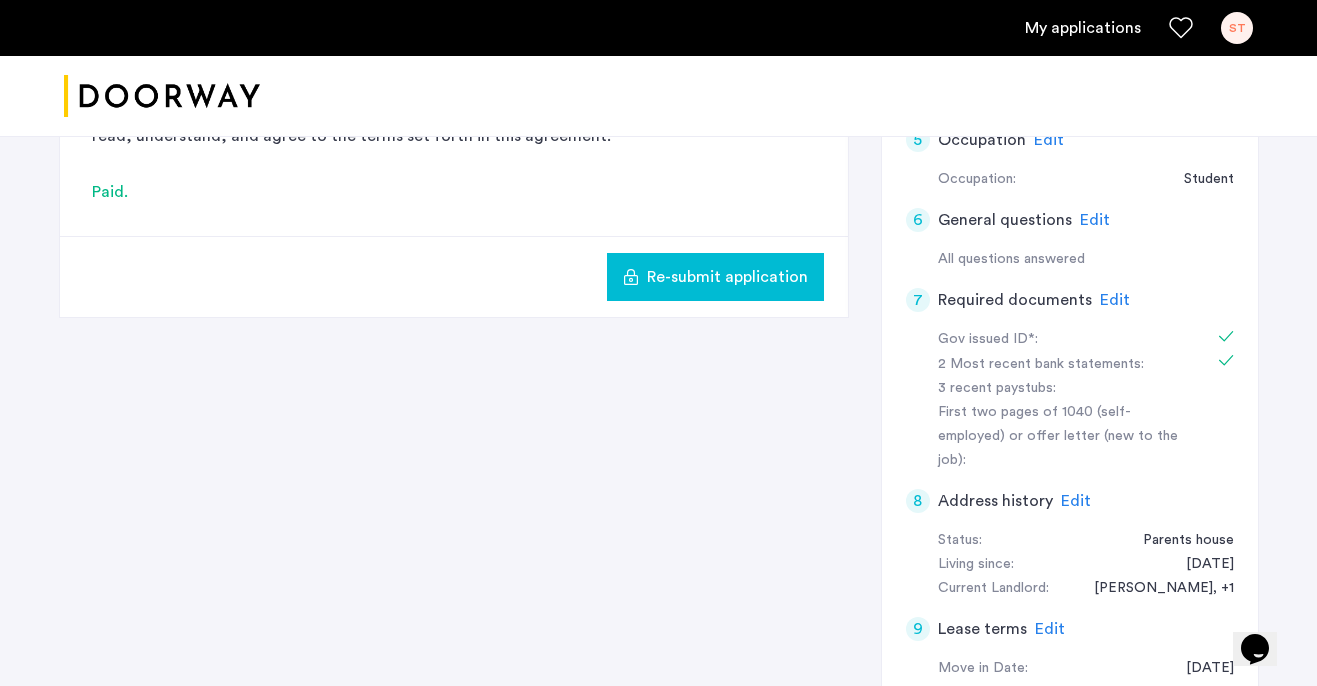 scroll, scrollTop: 802, scrollLeft: 0, axis: vertical 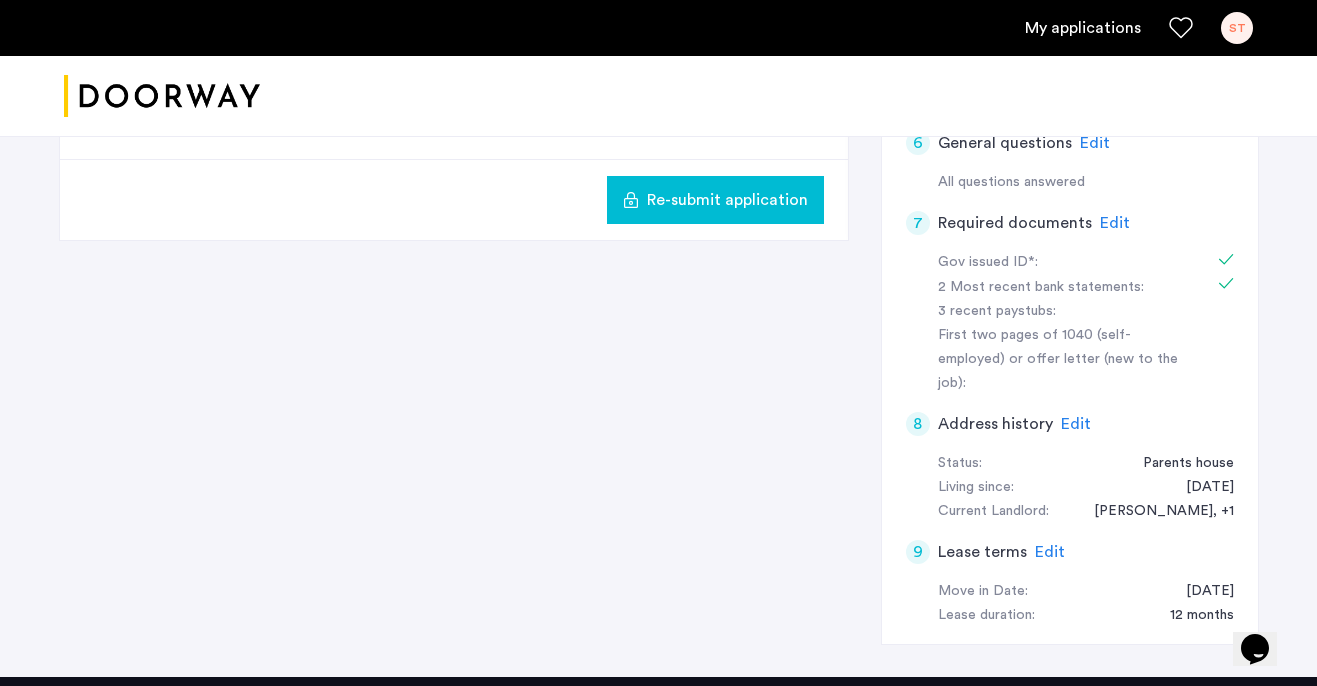 click on "Edit" 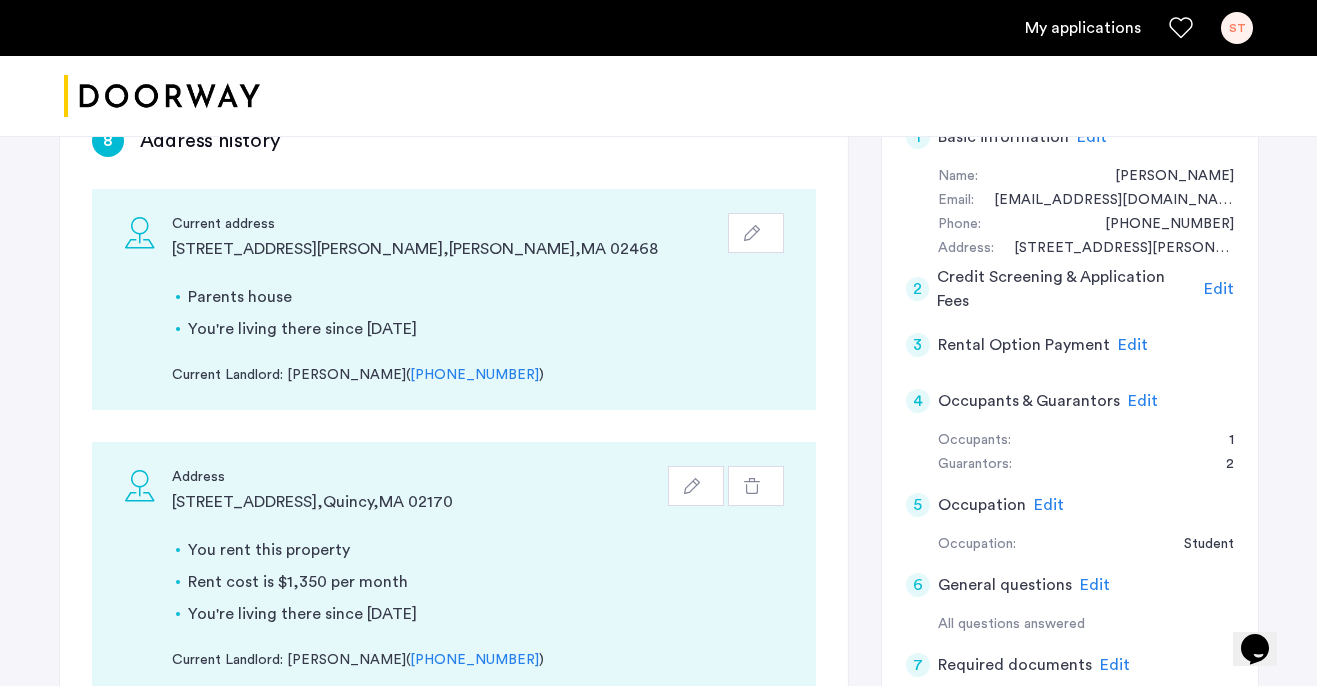 scroll, scrollTop: 412, scrollLeft: 0, axis: vertical 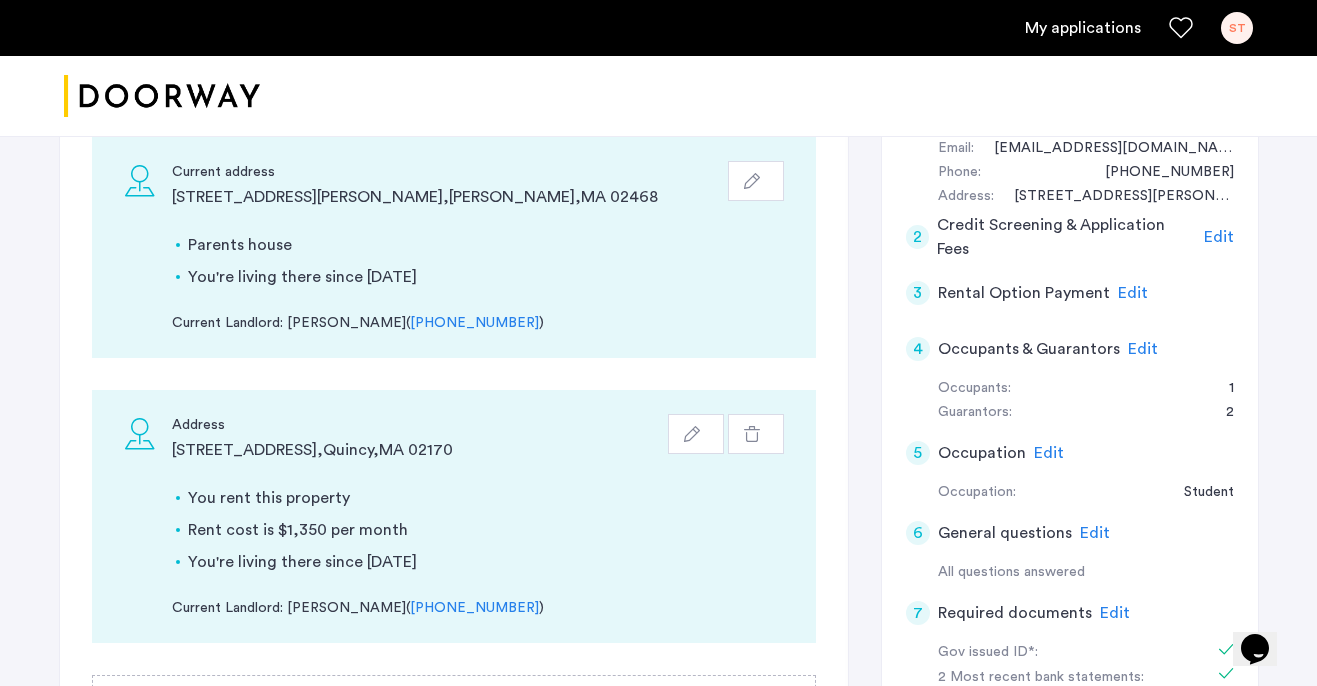 click 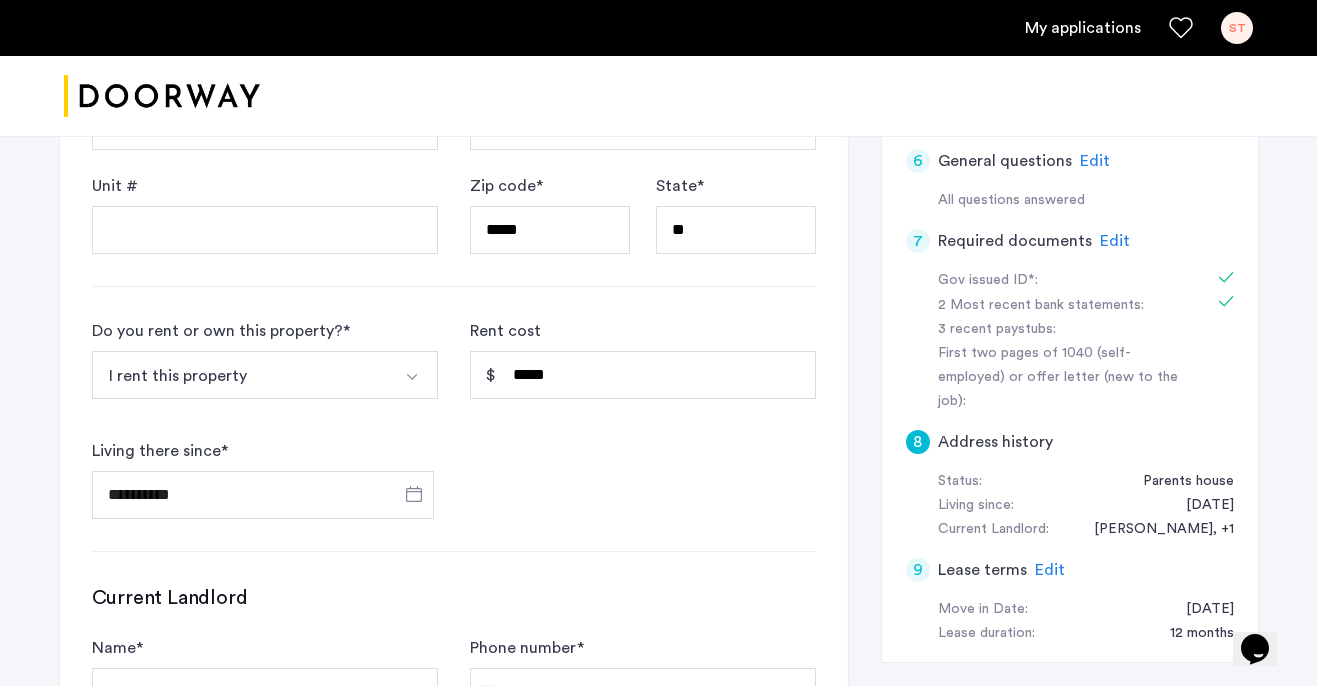 scroll, scrollTop: 670, scrollLeft: 0, axis: vertical 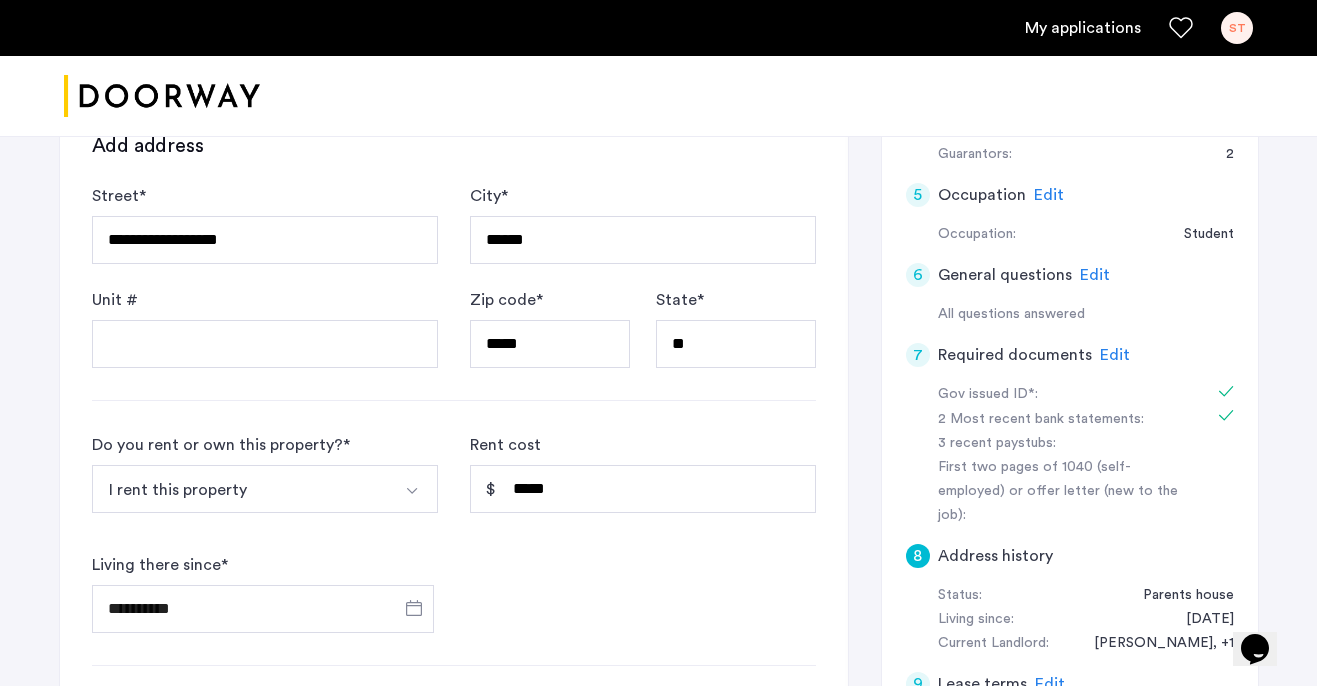 click on "Edit" 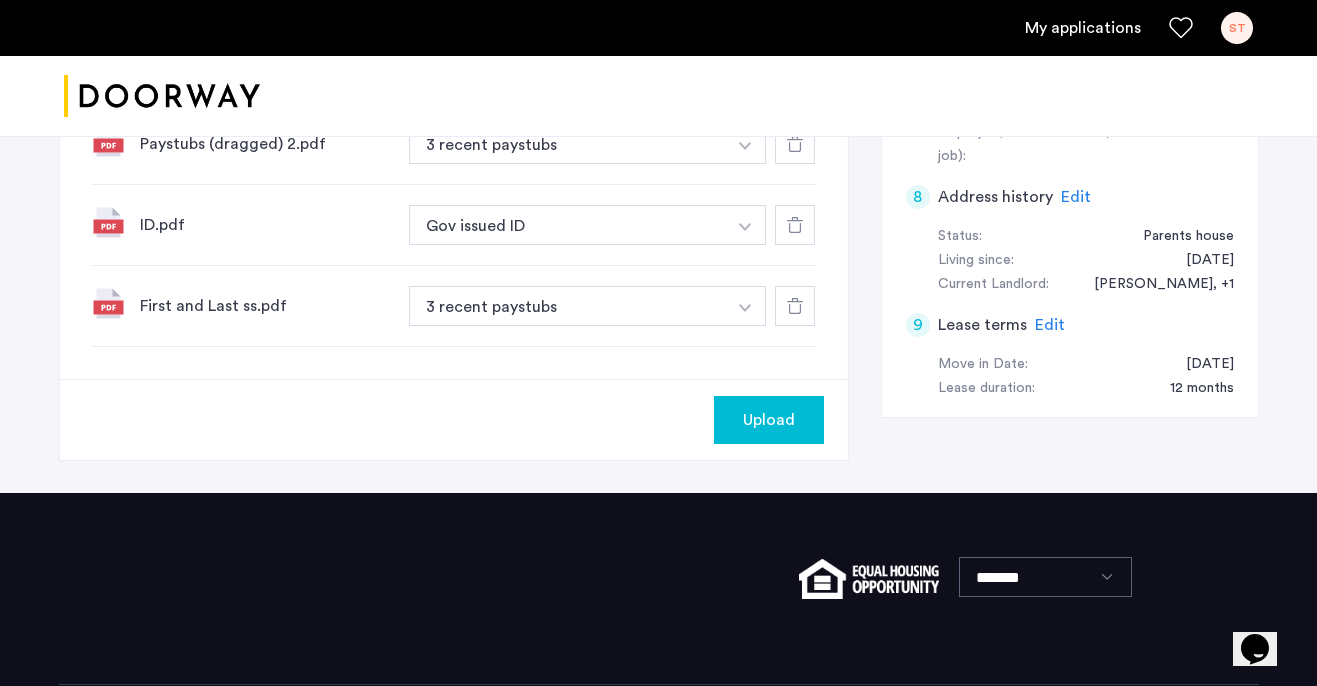 scroll, scrollTop: 1098, scrollLeft: 0, axis: vertical 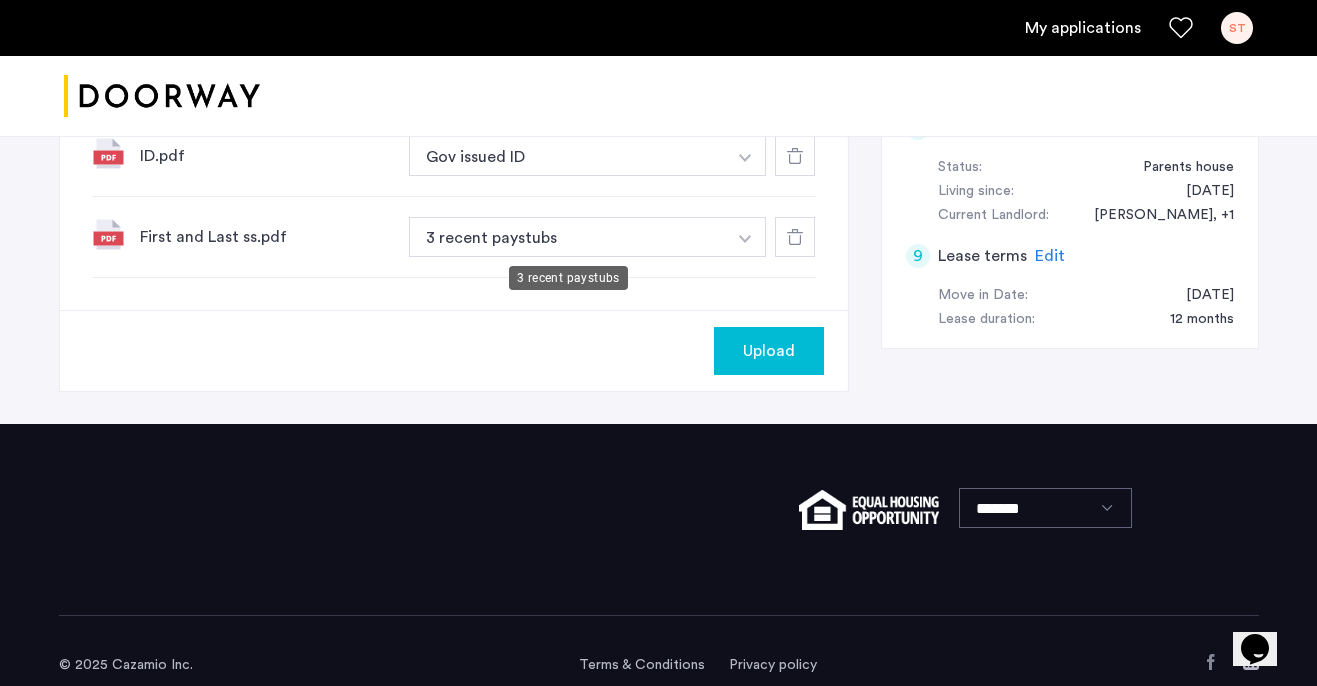 click on "3 recent paystubs" at bounding box center (568, 237) 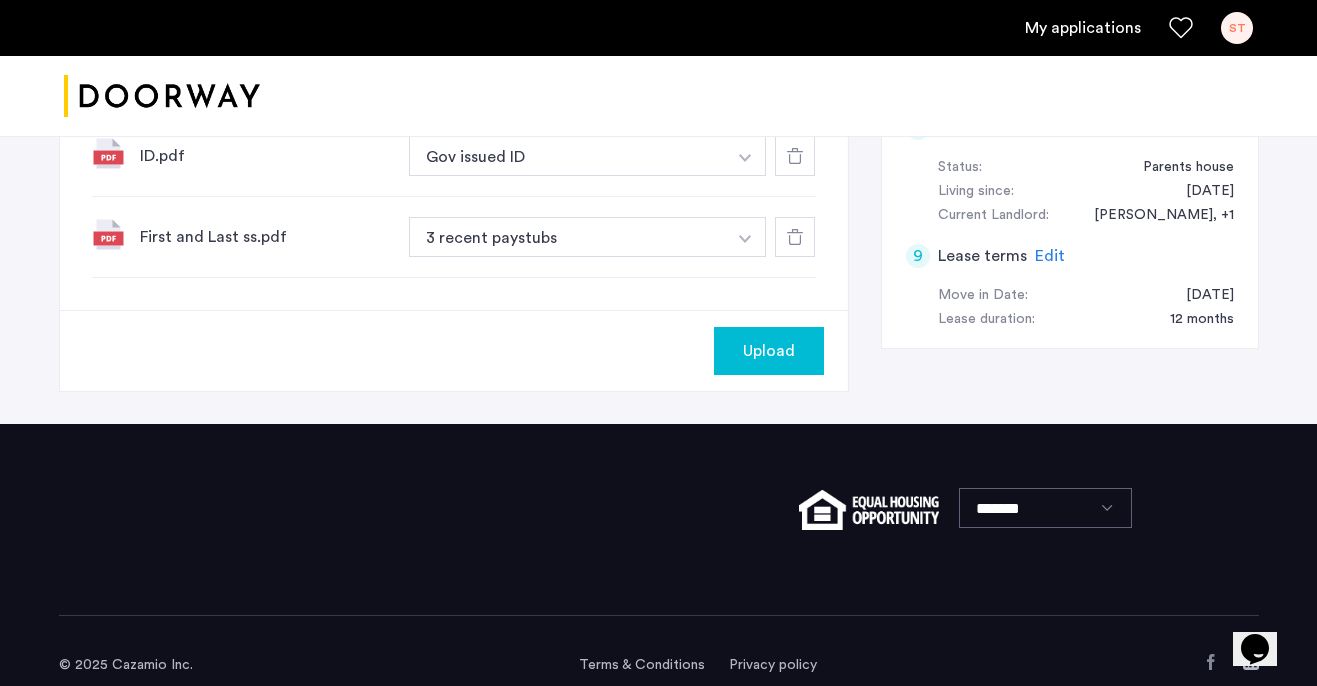 click at bounding box center (745, -168) 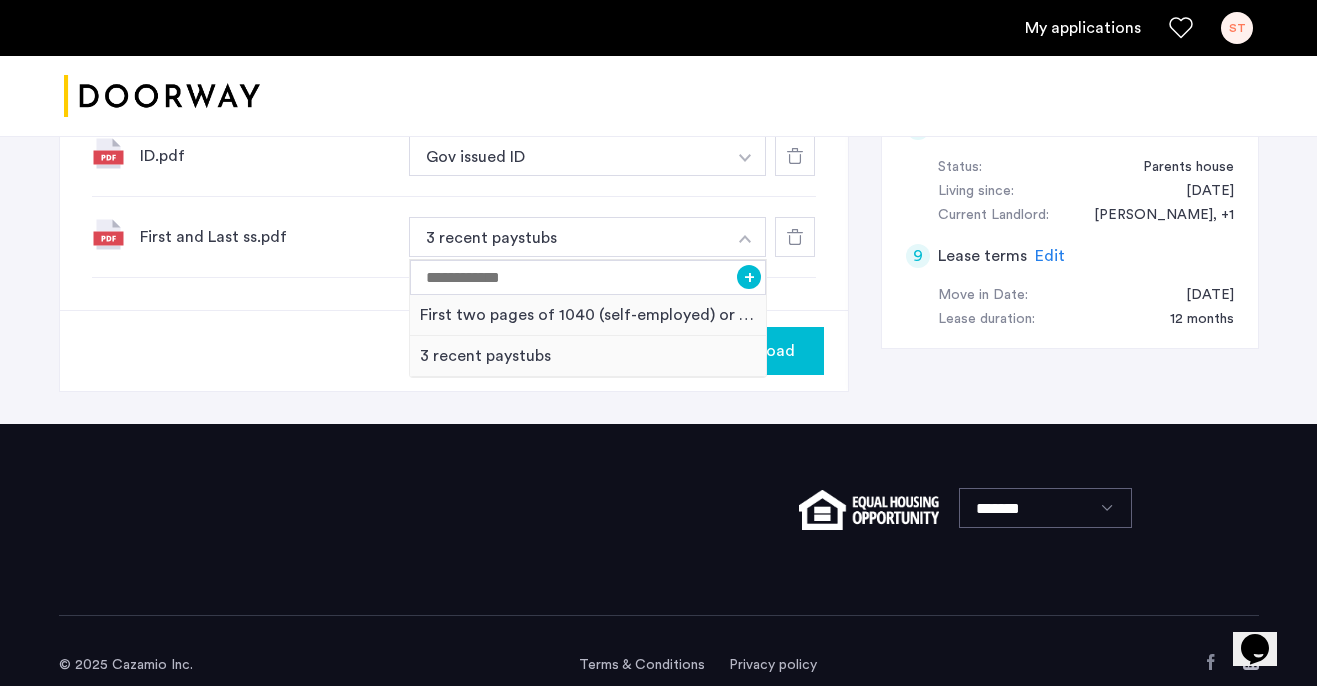 scroll, scrollTop: 1127, scrollLeft: 0, axis: vertical 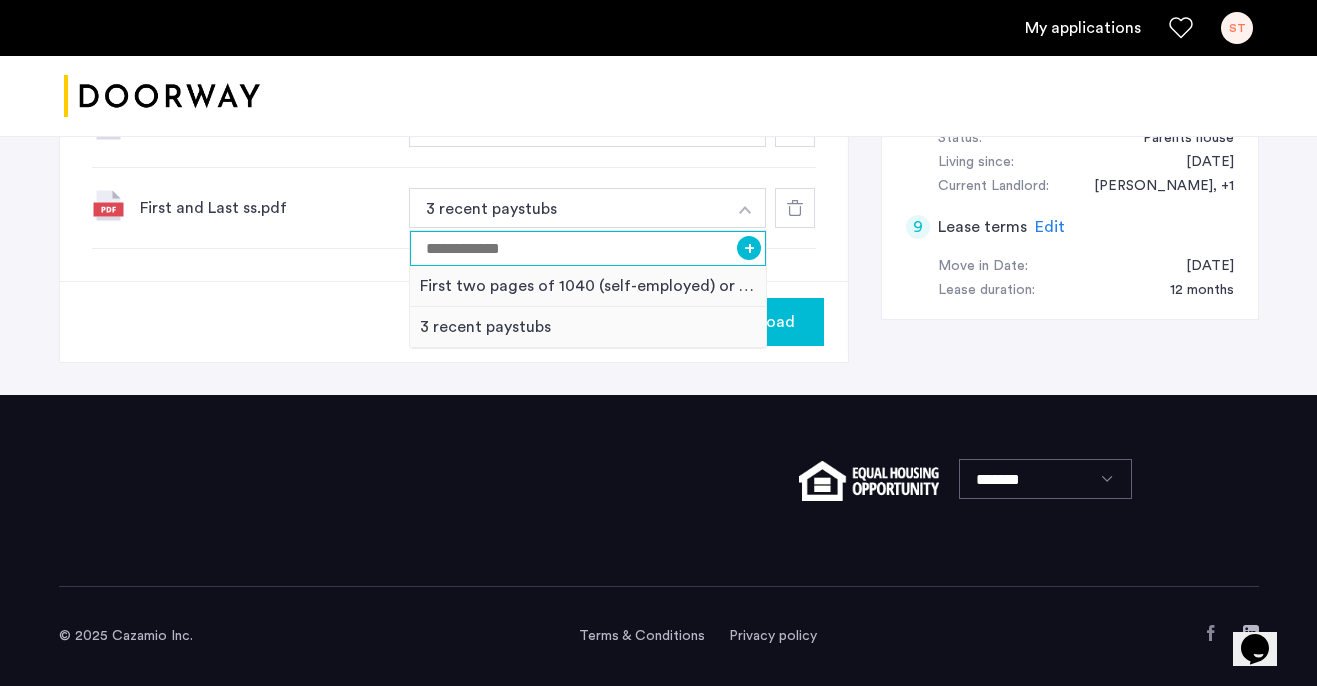 click at bounding box center [588, 248] 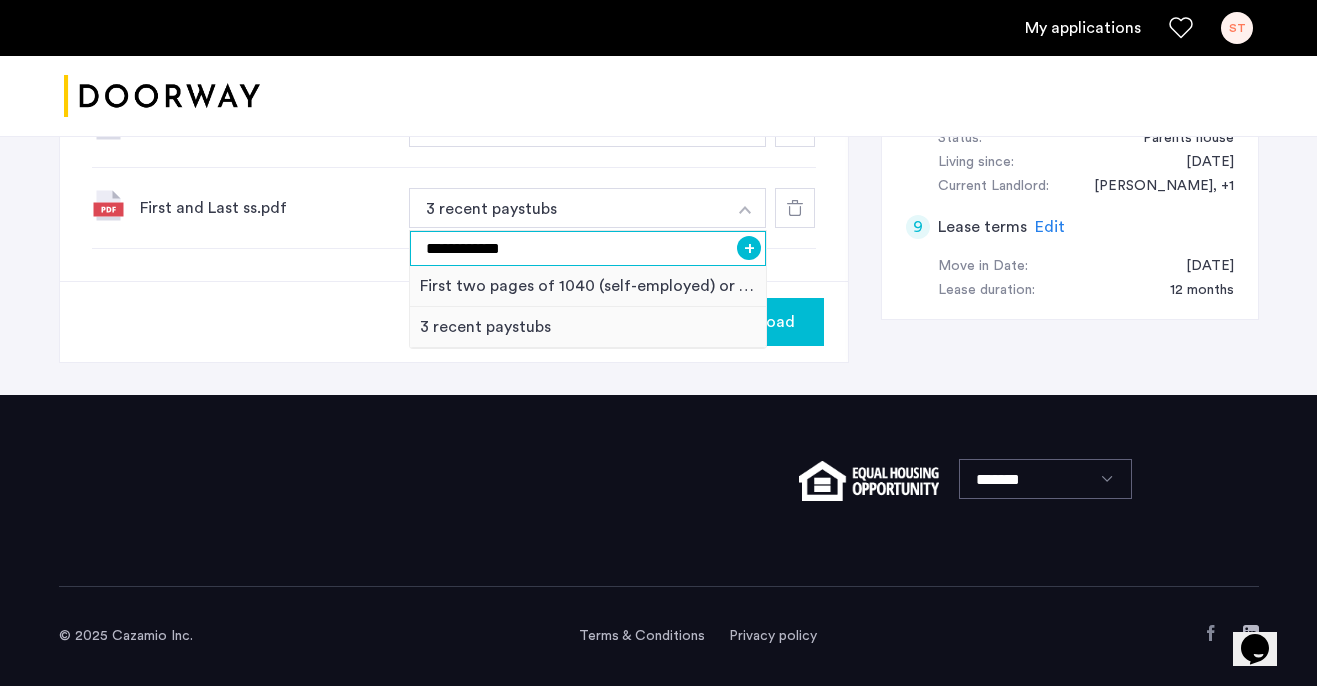 type on "**********" 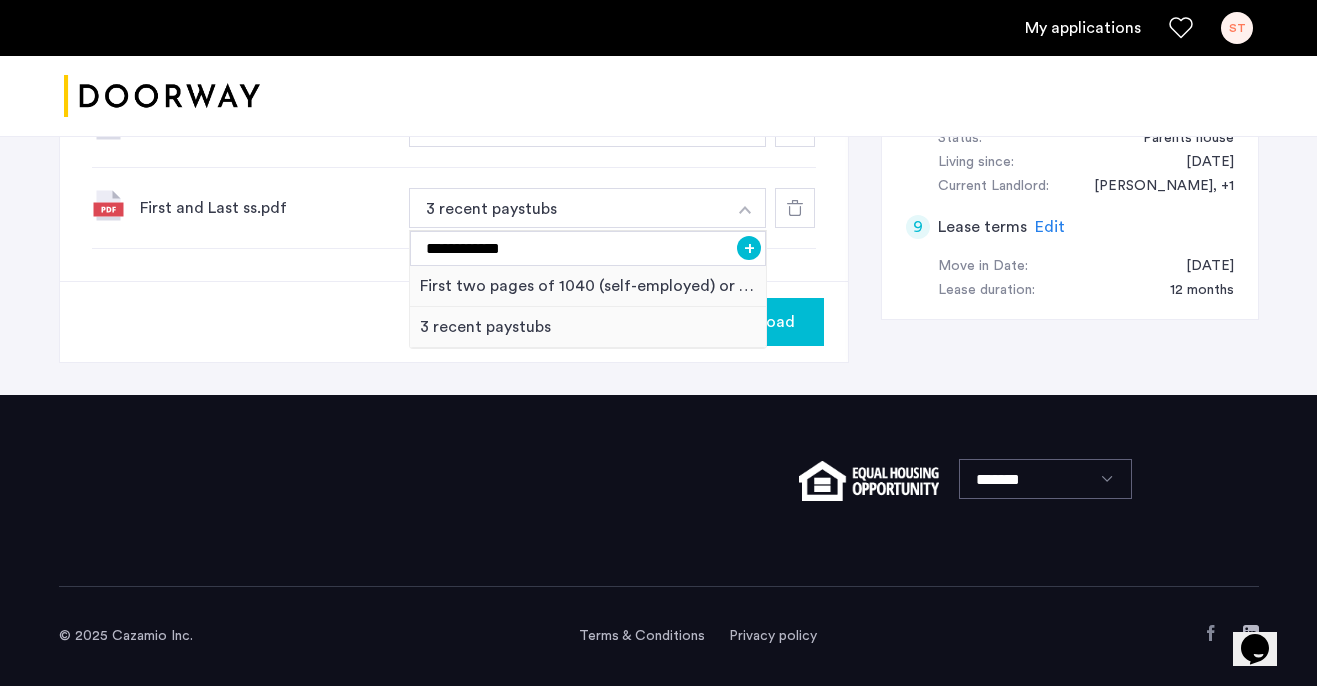 click on "+" at bounding box center [749, 248] 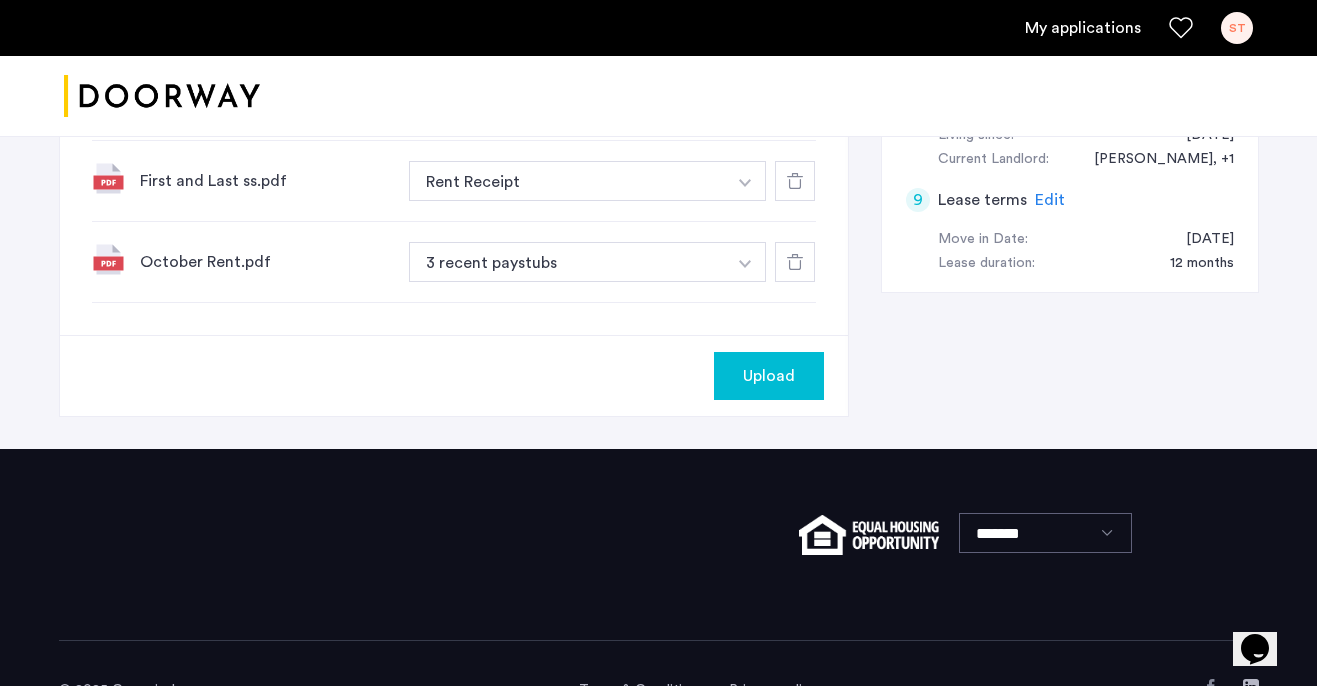 scroll, scrollTop: 1143, scrollLeft: 0, axis: vertical 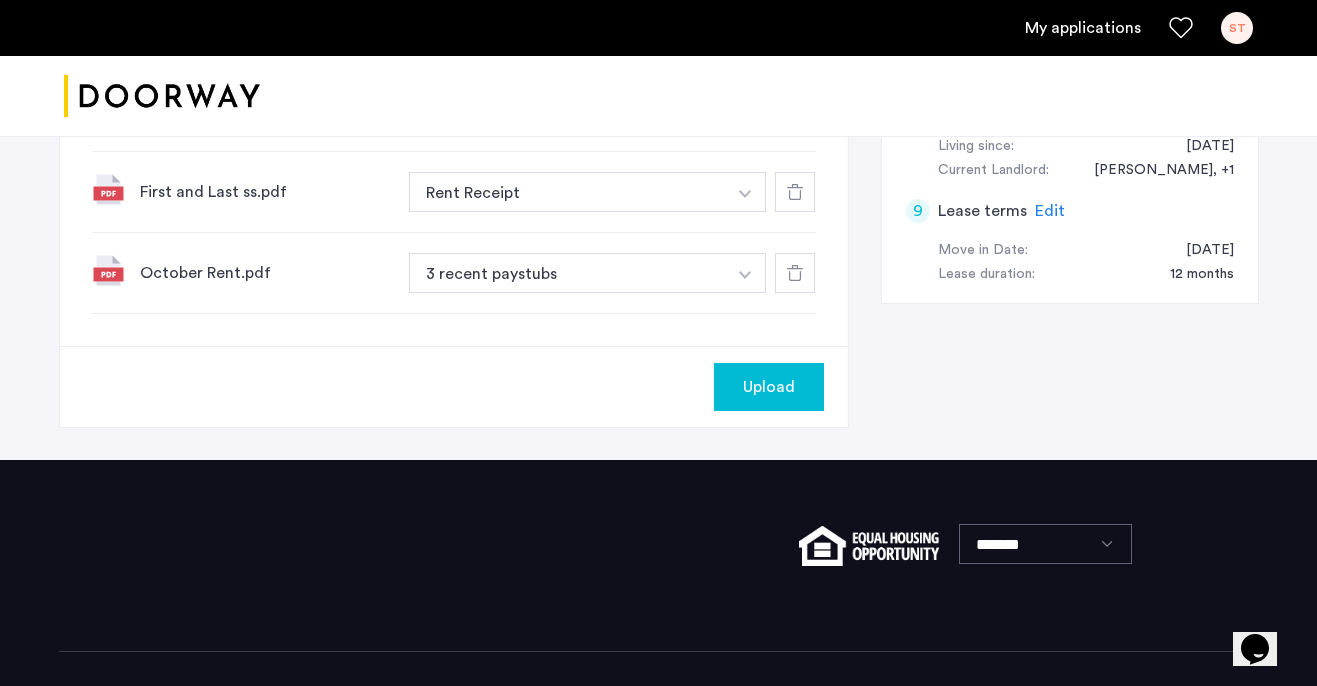 click at bounding box center (745, -213) 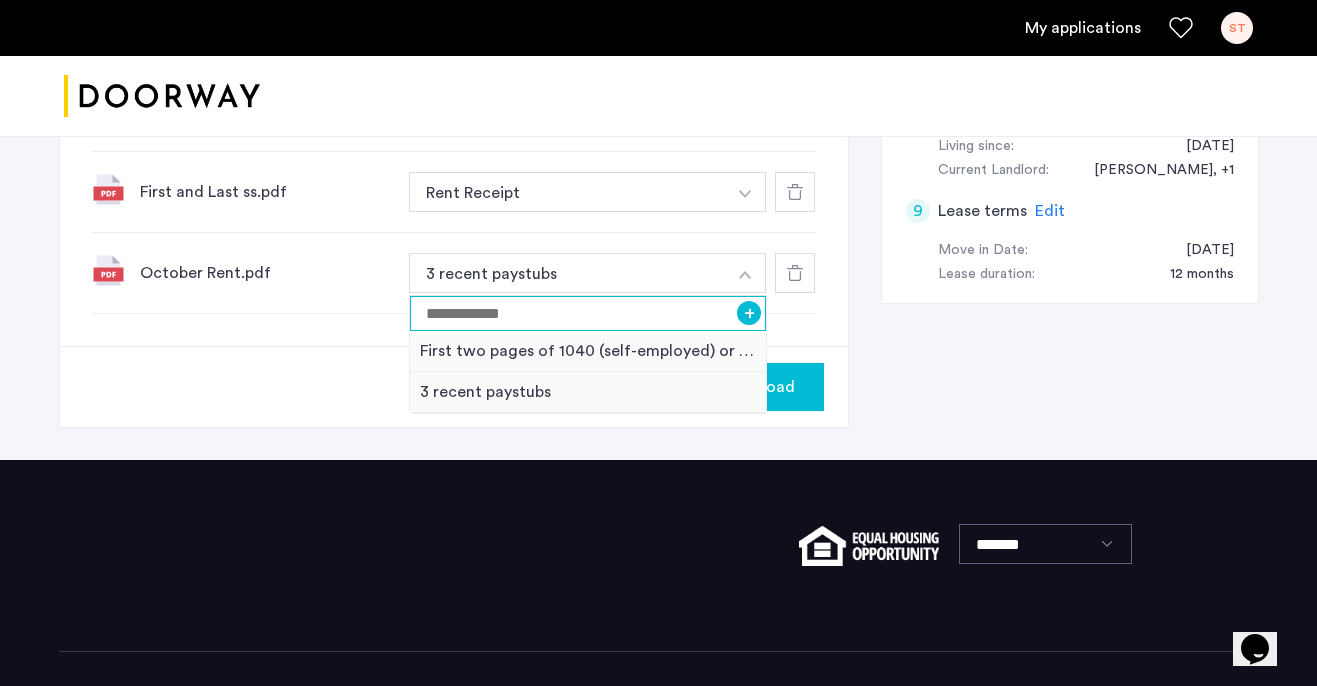 click at bounding box center (588, 313) 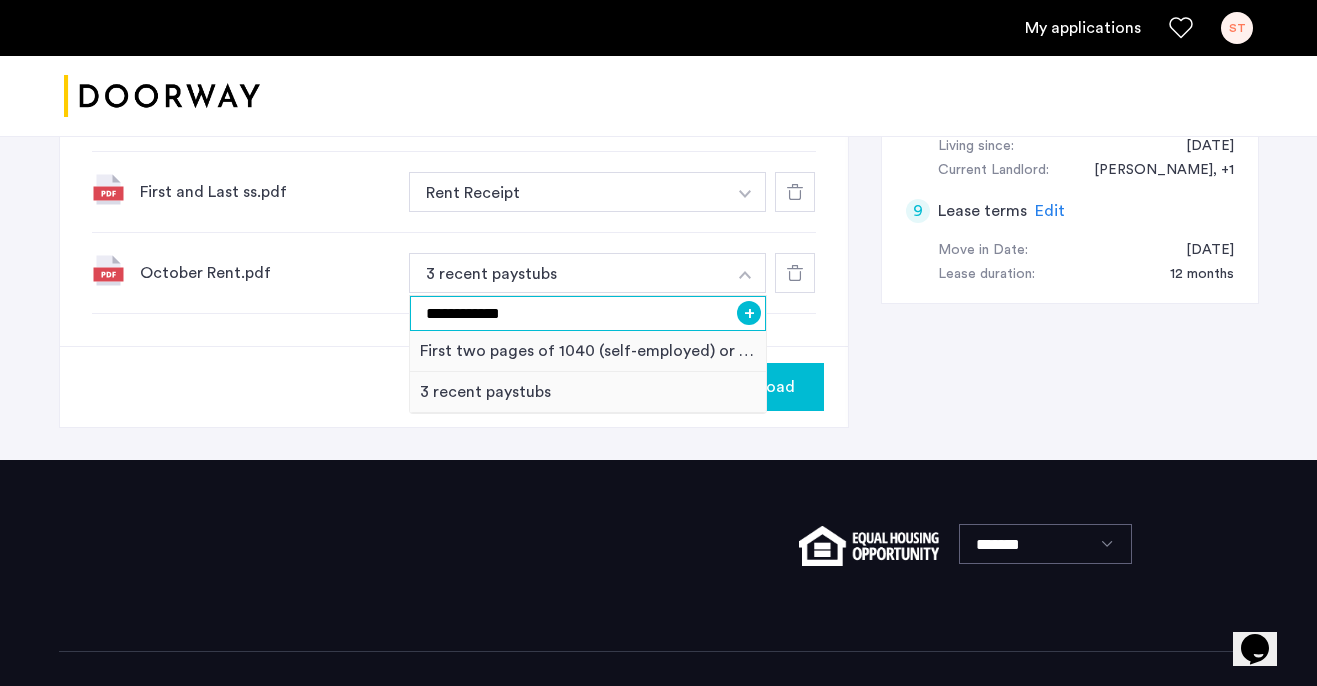 type on "**********" 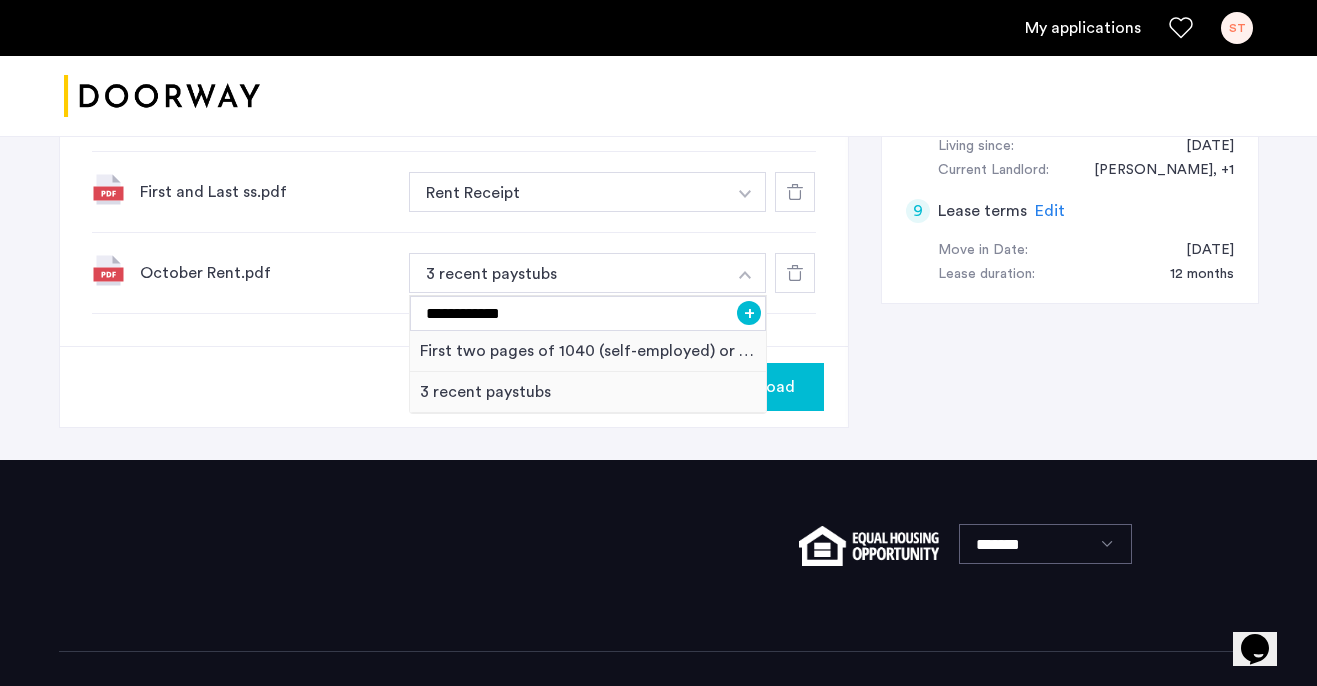 click on "+" at bounding box center [749, 313] 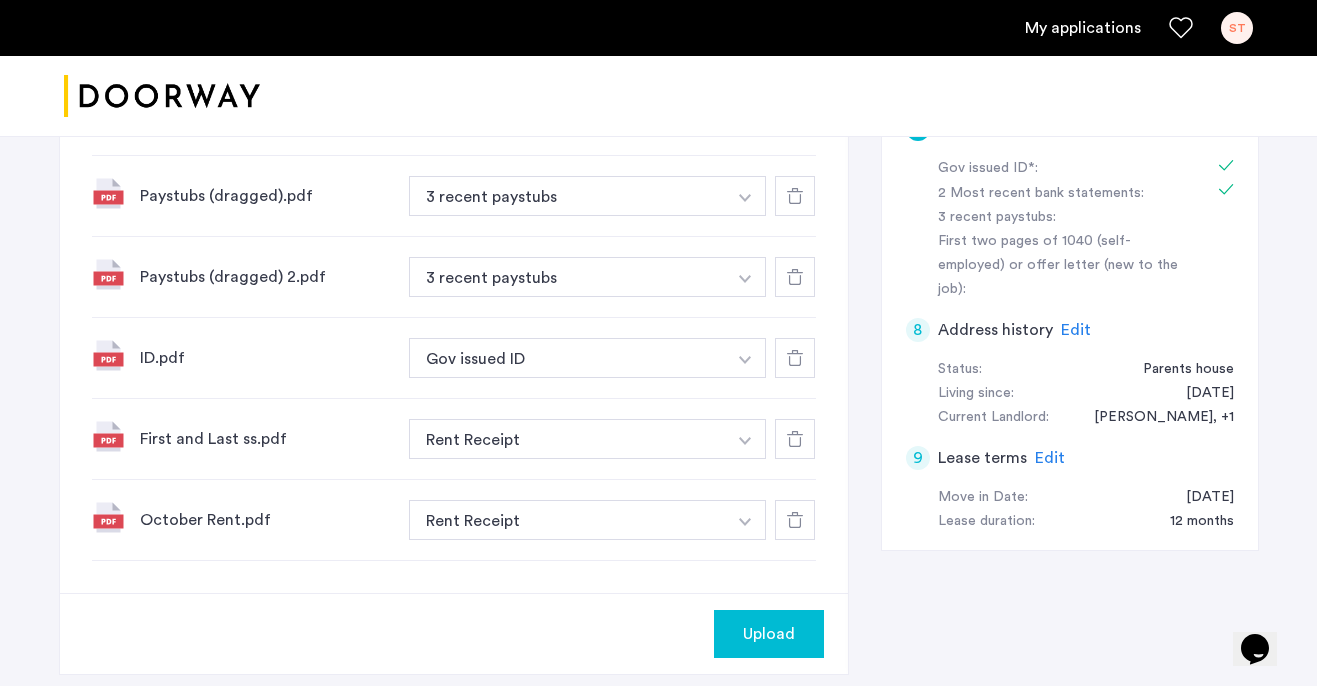 scroll, scrollTop: 904, scrollLeft: 0, axis: vertical 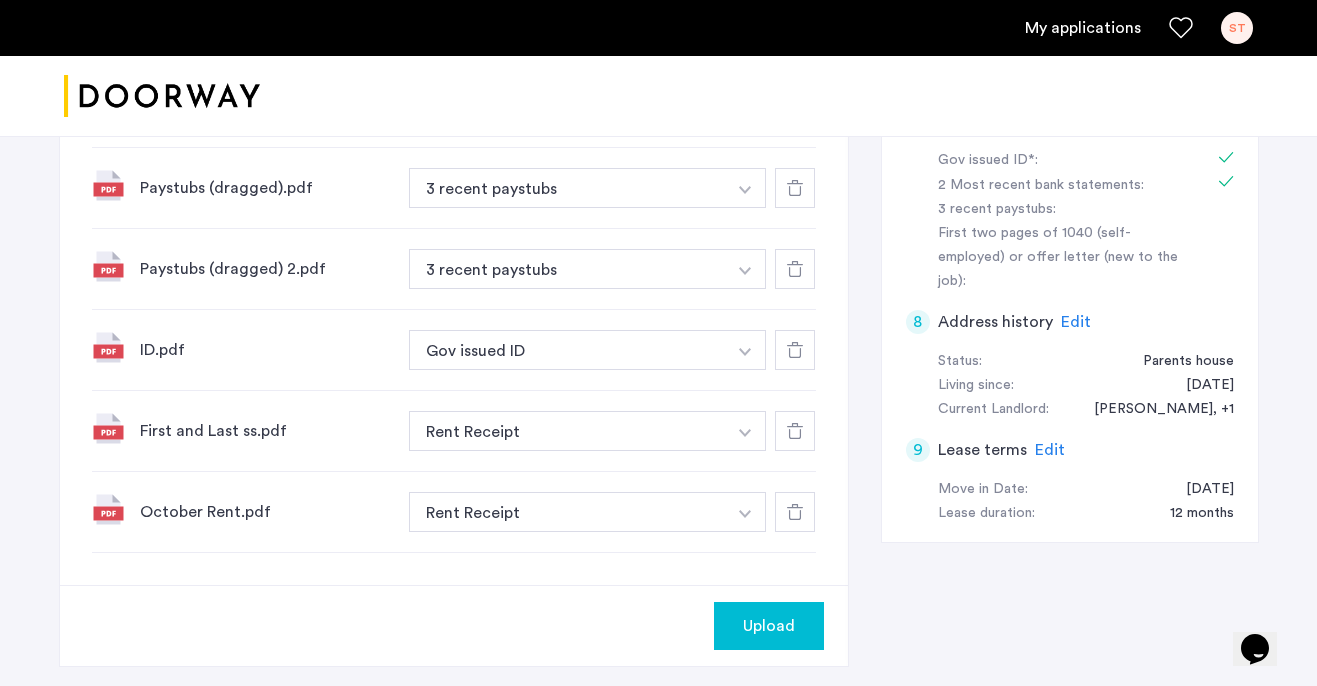 click on "October Rent.pdf" 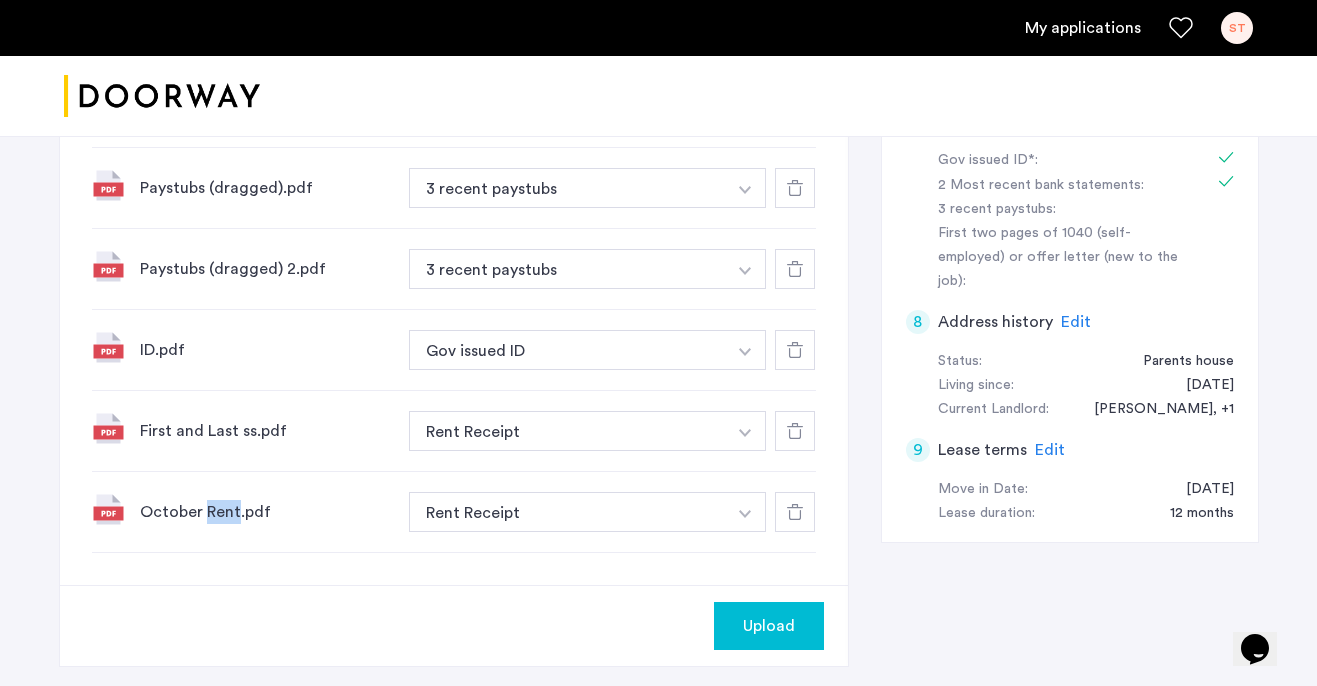 click on "October Rent.pdf" 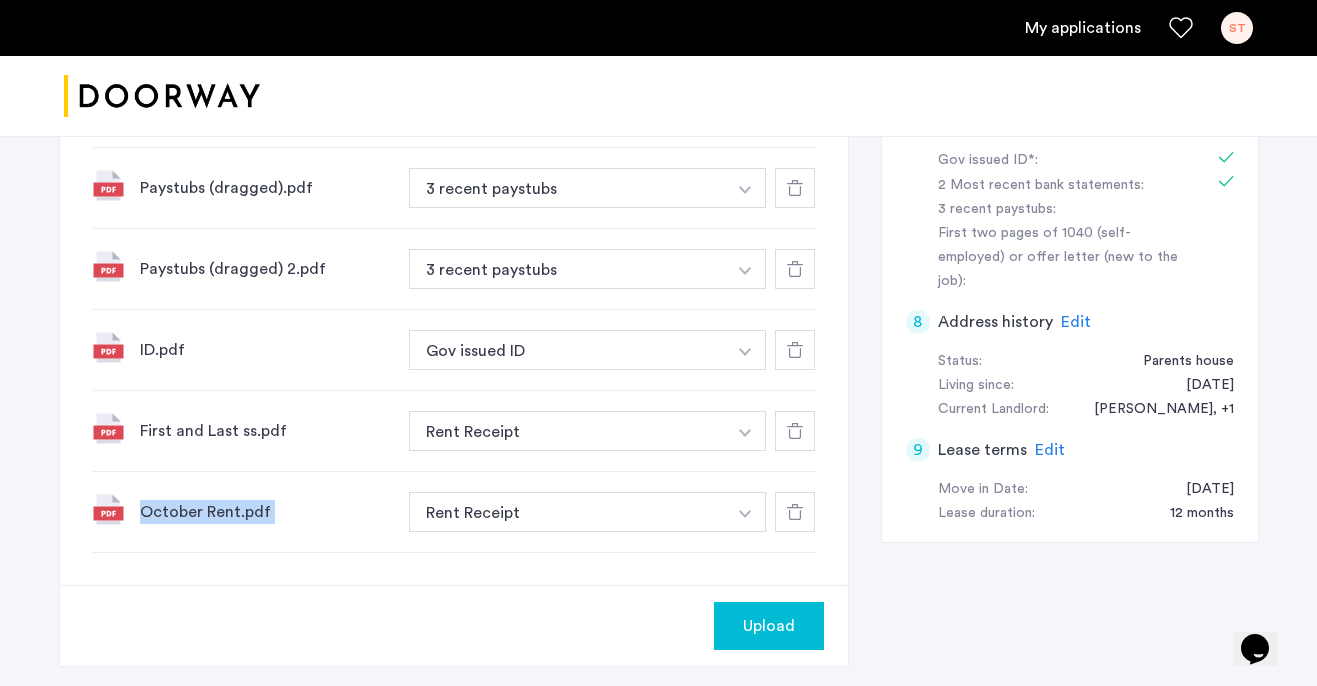 click on "October Rent.pdf" 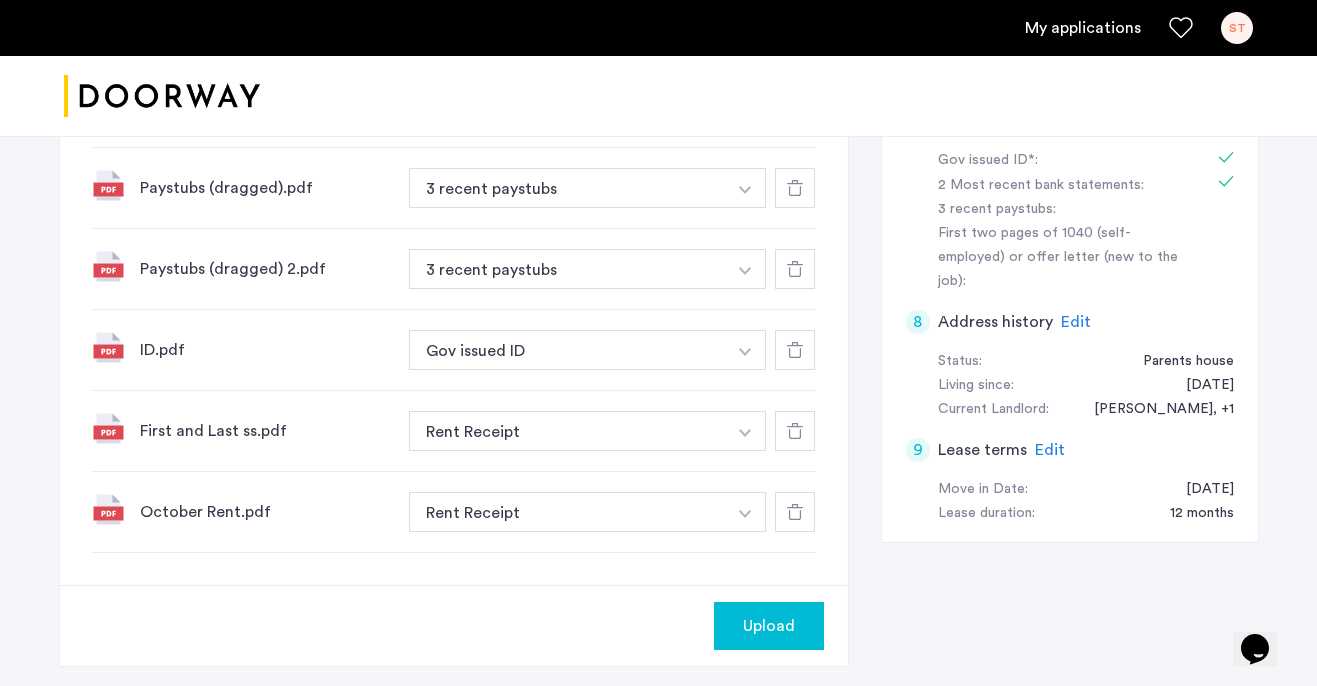 click 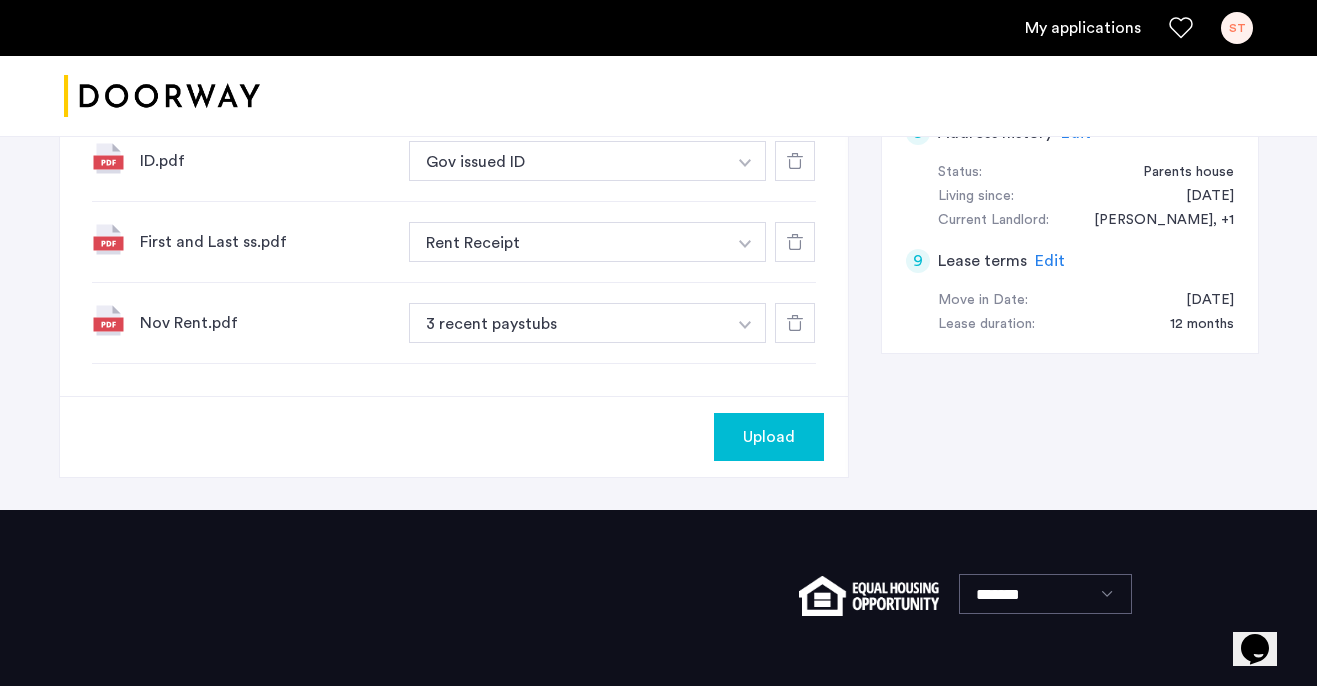 scroll, scrollTop: 1061, scrollLeft: 0, axis: vertical 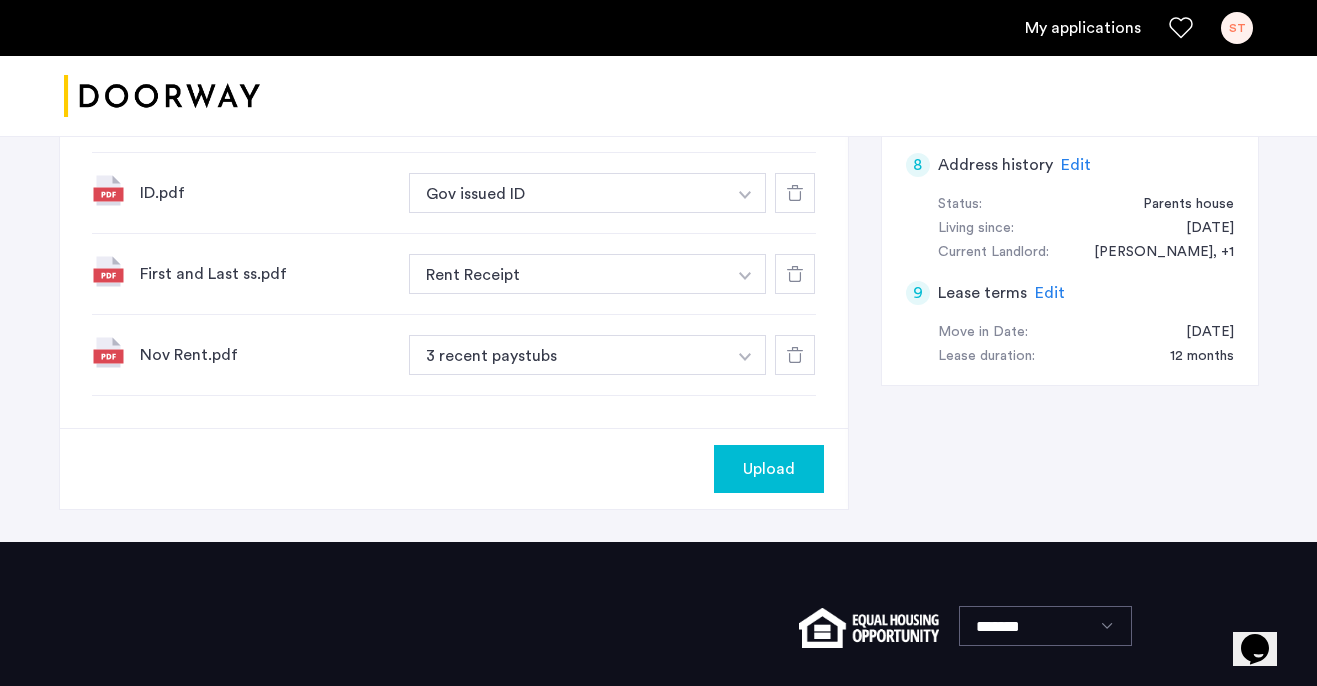 click at bounding box center (745, -129) 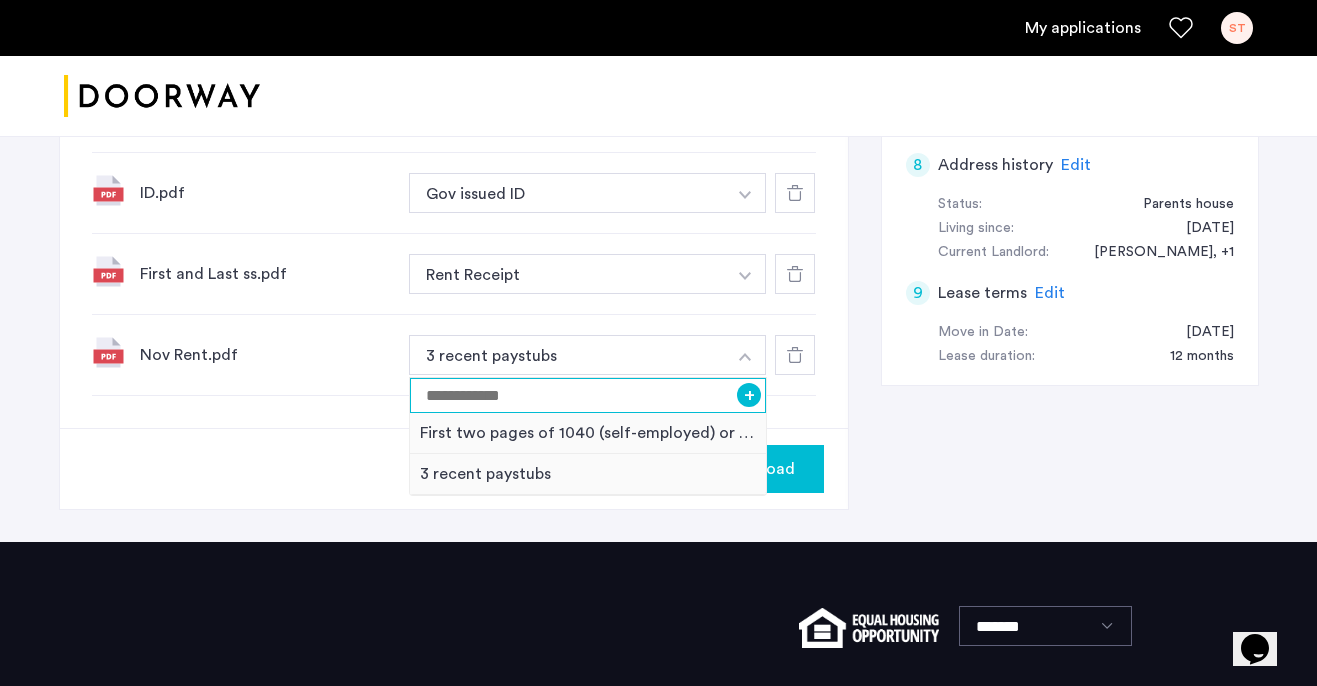 click at bounding box center [588, 395] 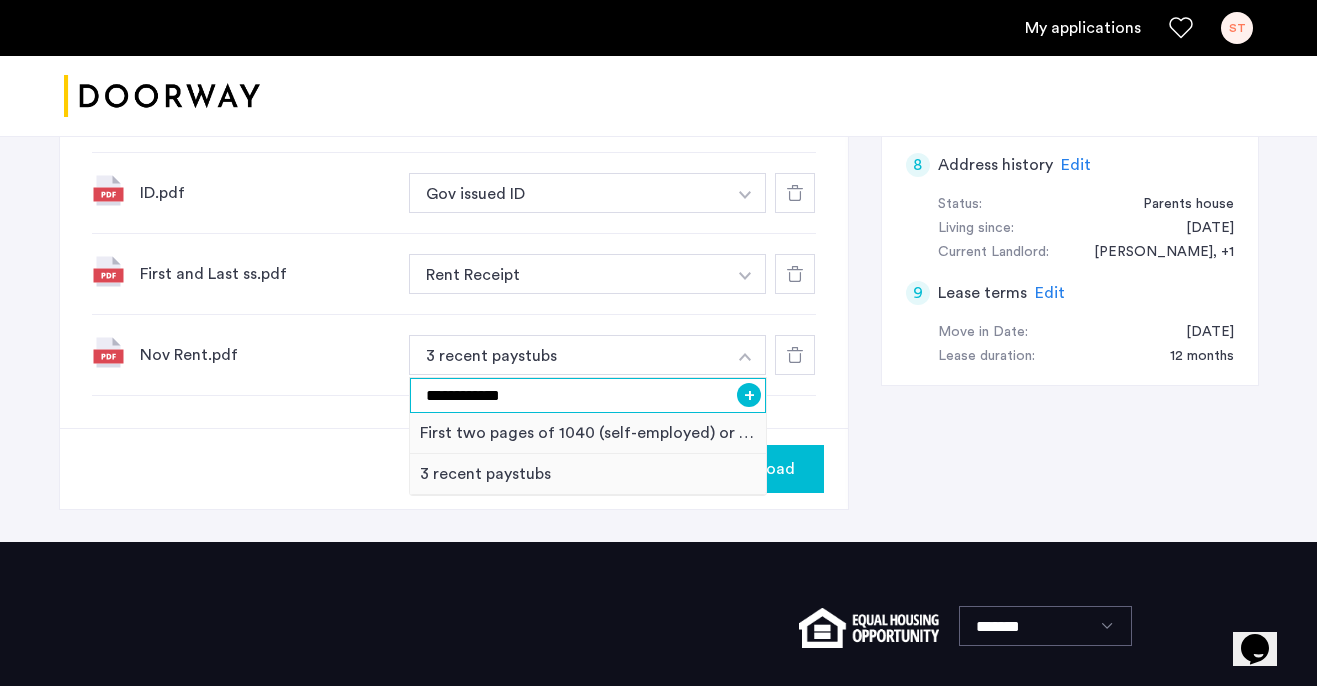 type on "**********" 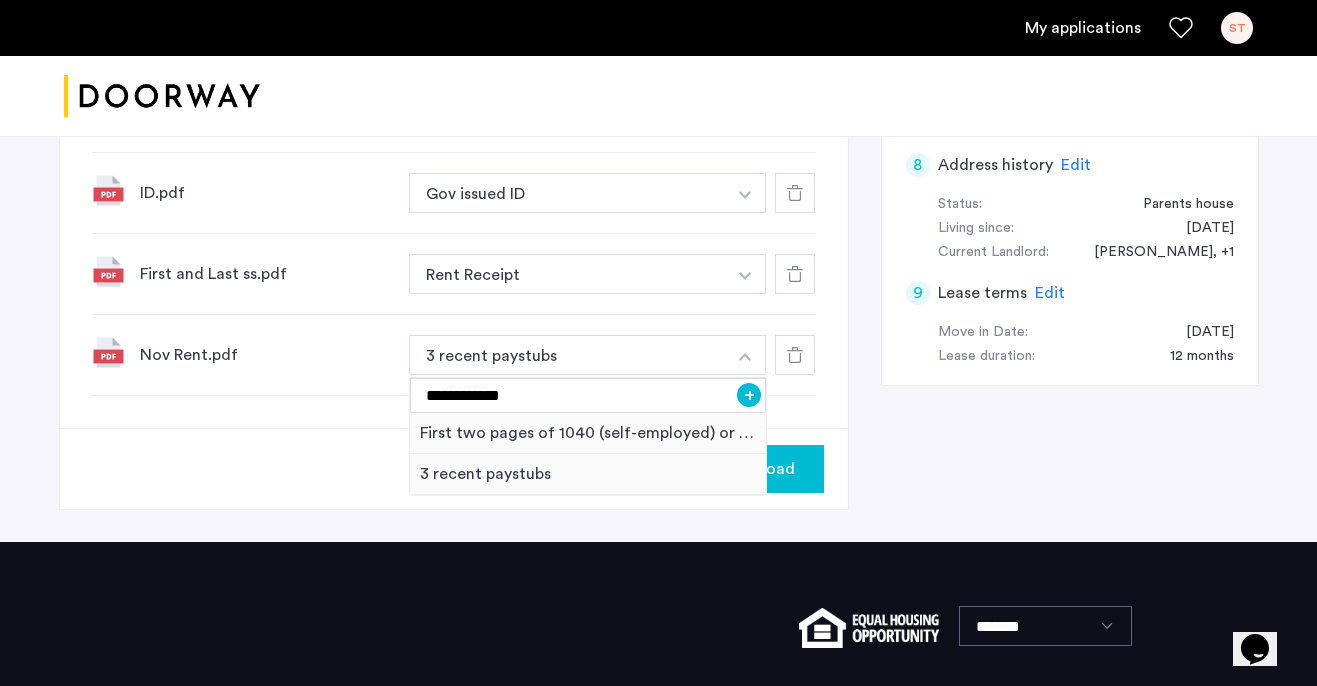 click on "+" at bounding box center [749, 395] 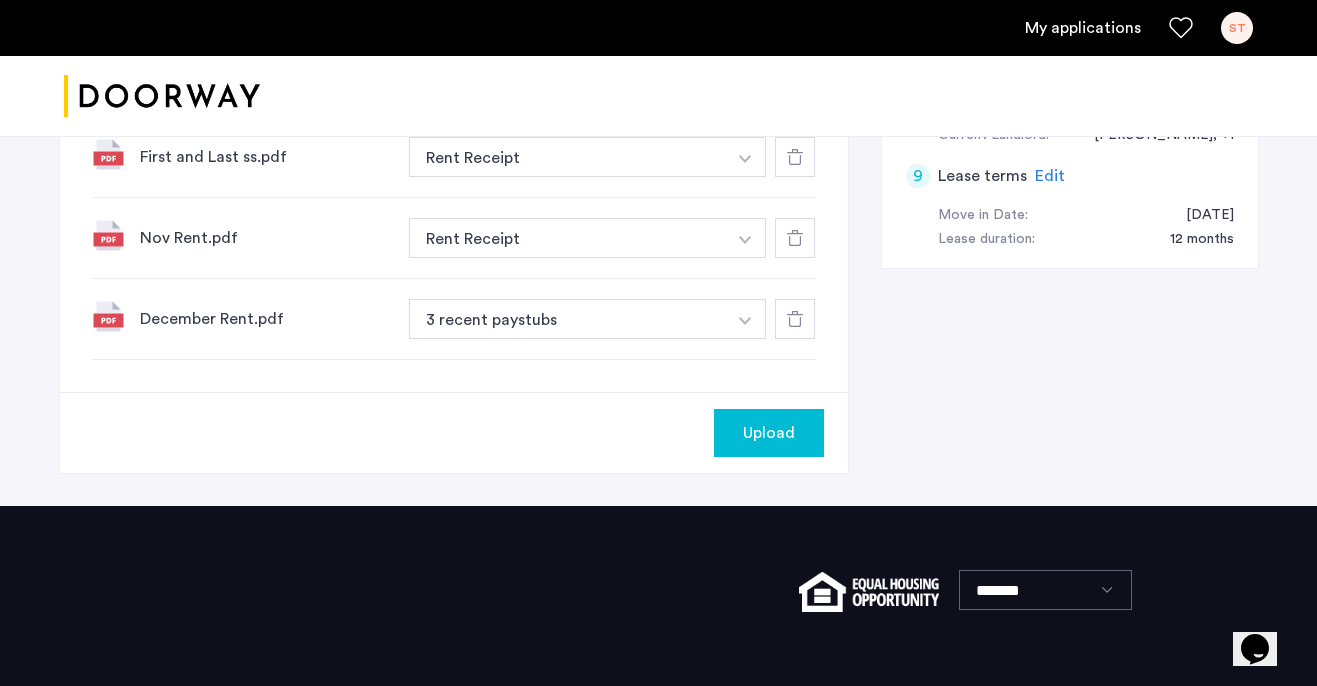 scroll, scrollTop: 1137, scrollLeft: 0, axis: vertical 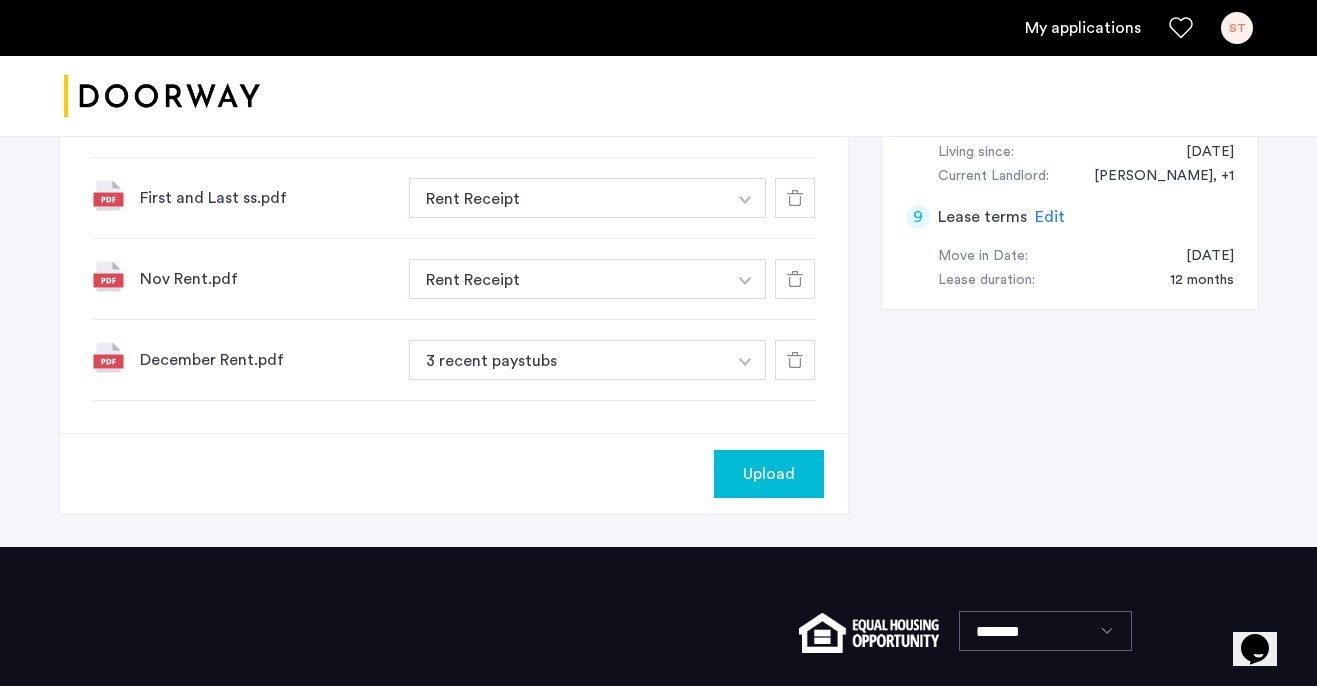 click at bounding box center (745, -207) 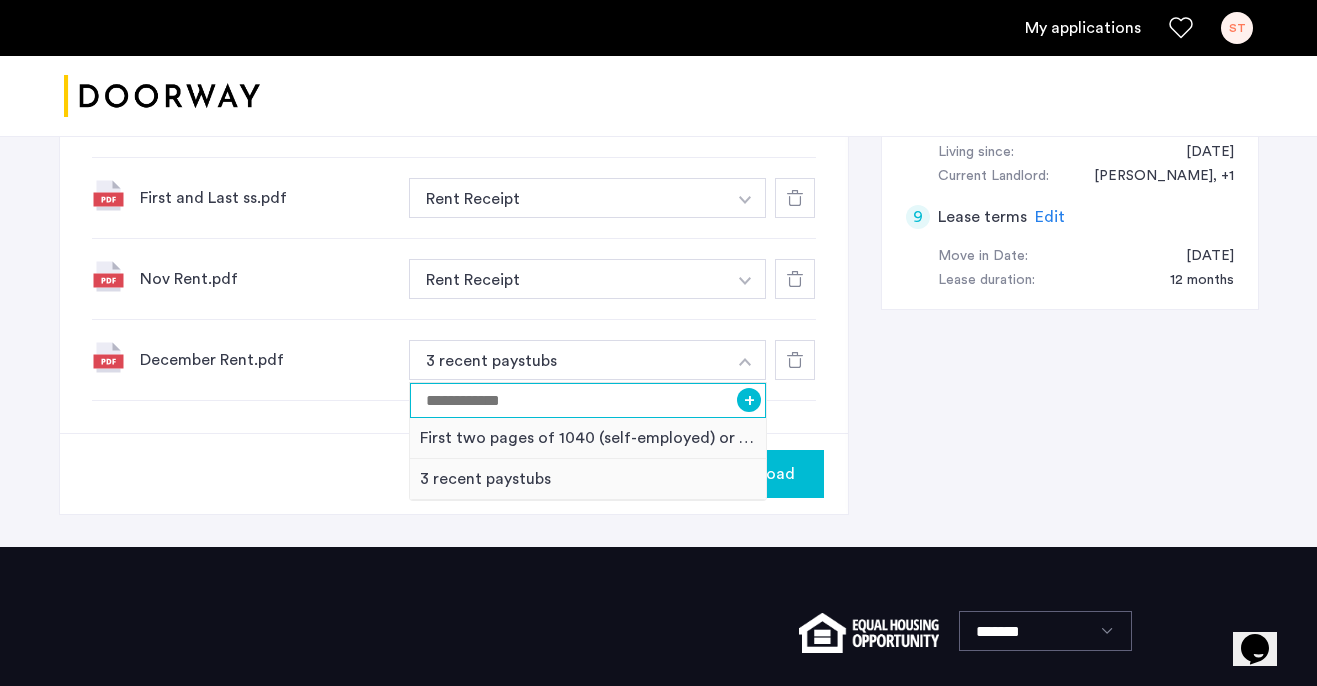 click at bounding box center [588, 400] 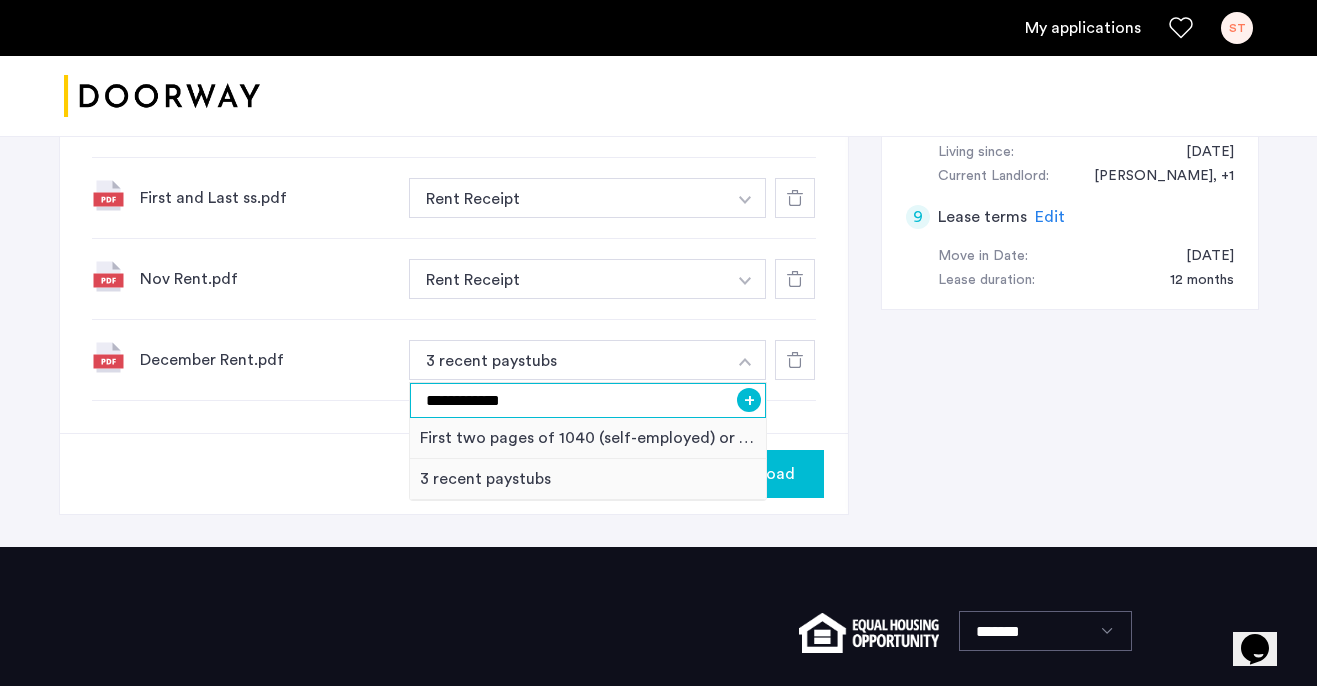 type on "**********" 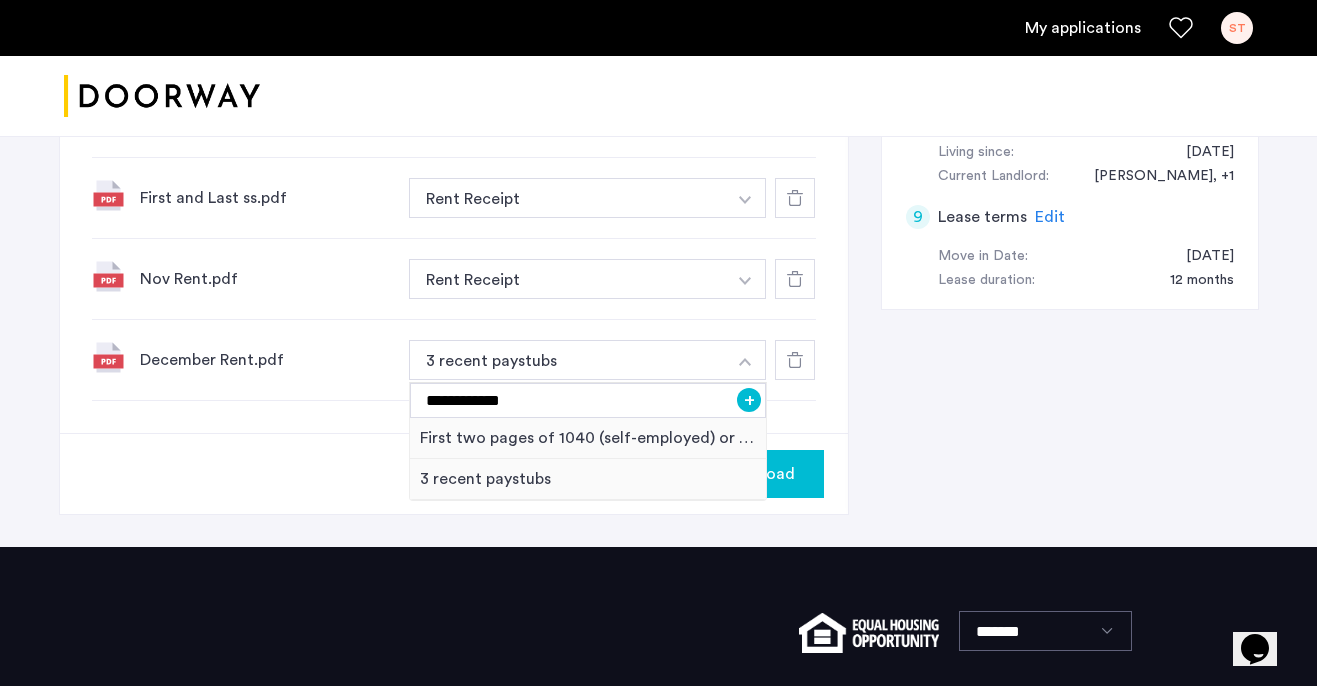 click on "+" at bounding box center [749, 400] 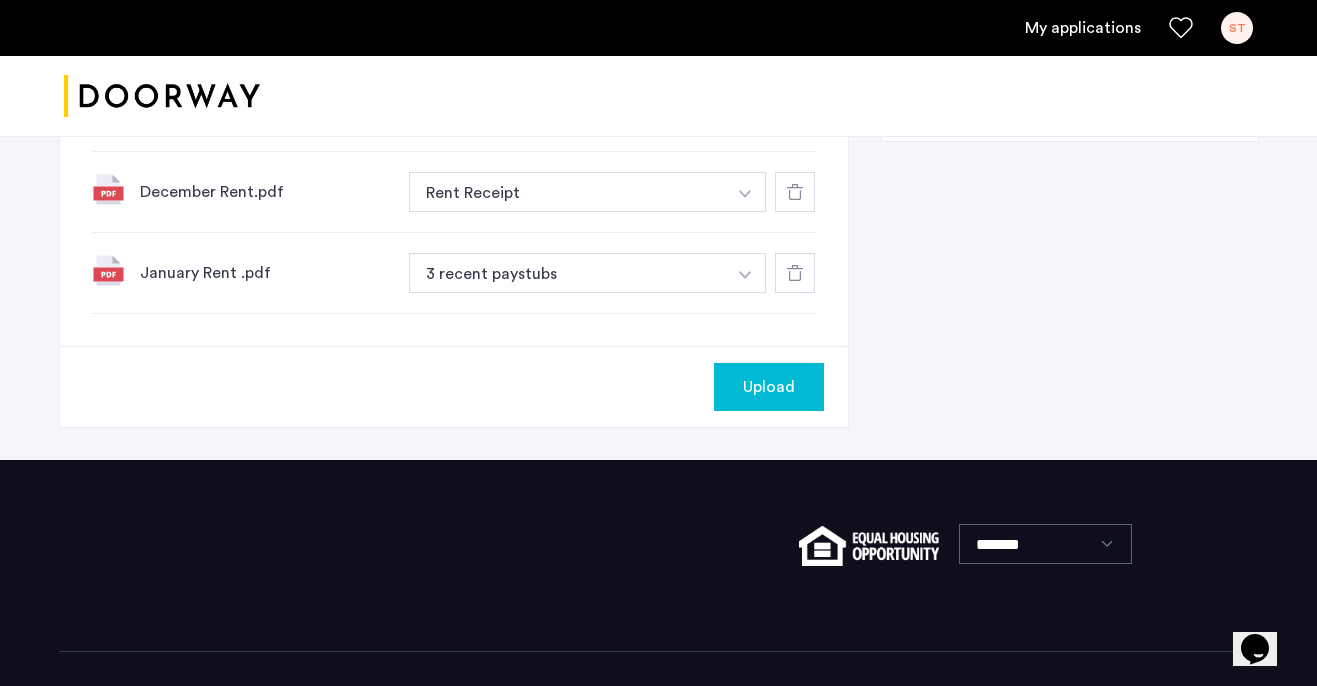 scroll, scrollTop: 1332, scrollLeft: 0, axis: vertical 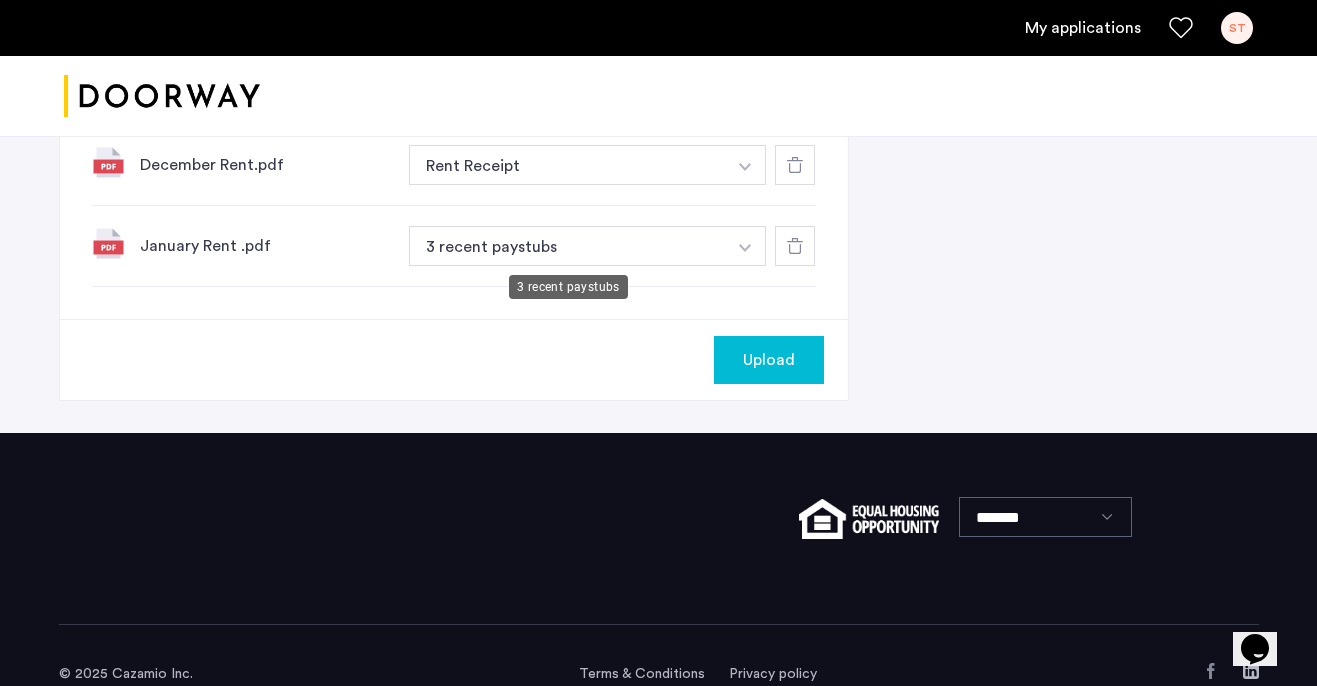 click on "3 recent paystubs" at bounding box center (568, -240) 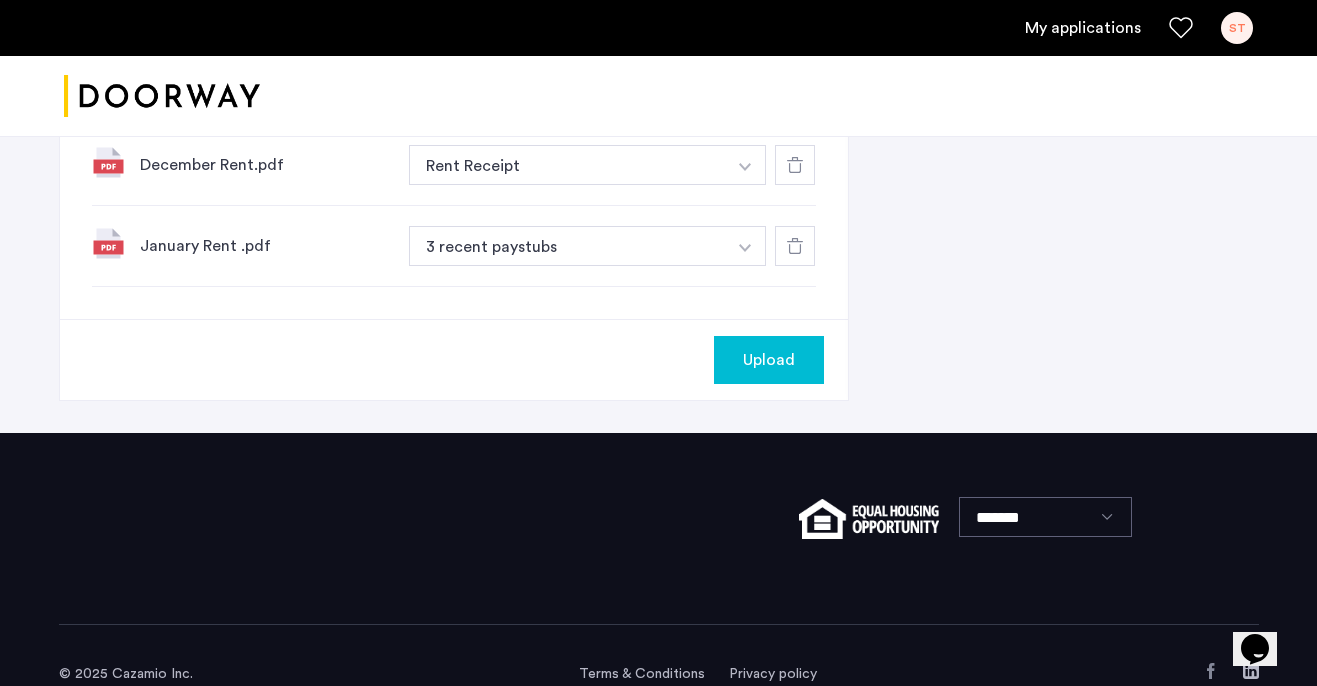 click at bounding box center [745, -402] 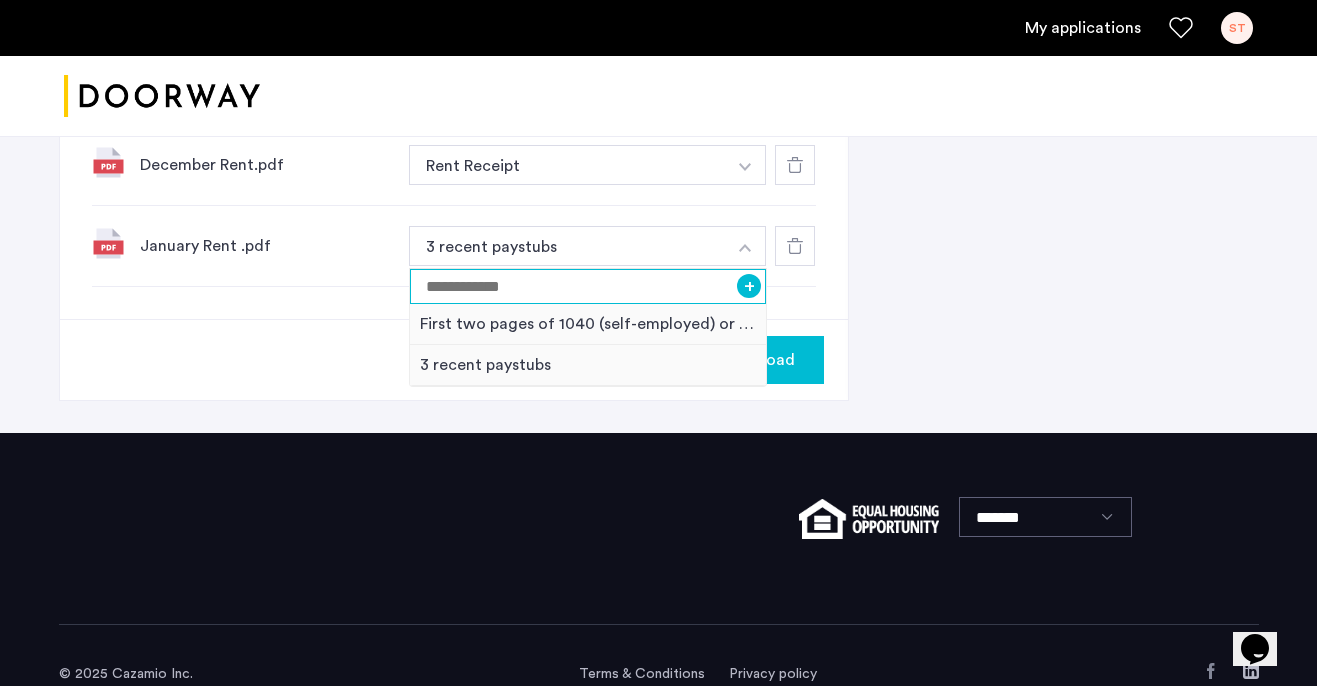 click at bounding box center (588, 286) 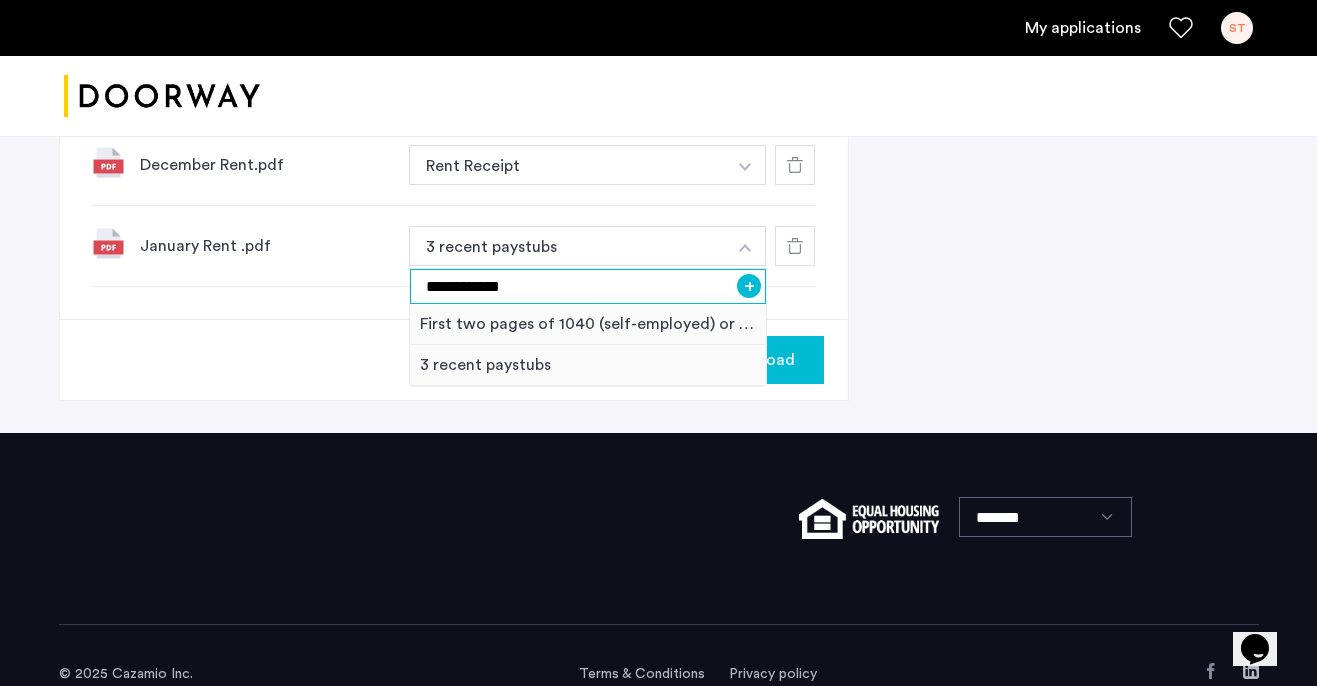 type on "**********" 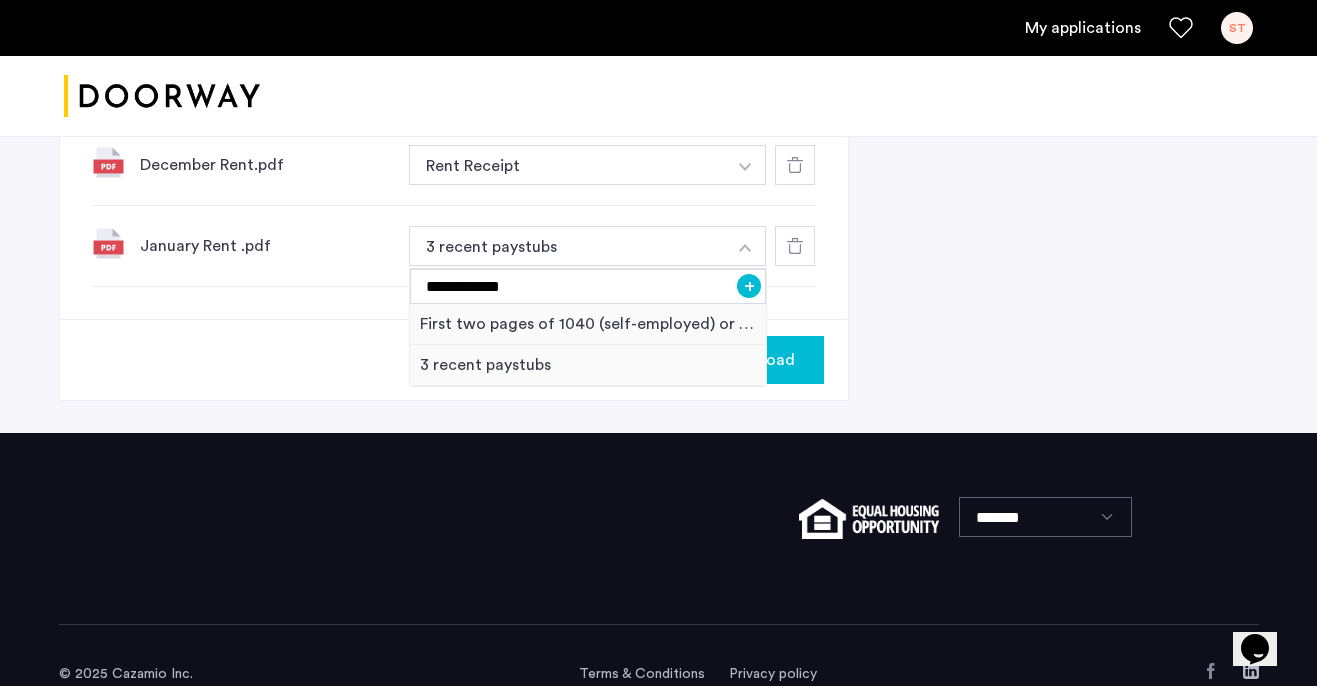 click on "+" at bounding box center (749, 286) 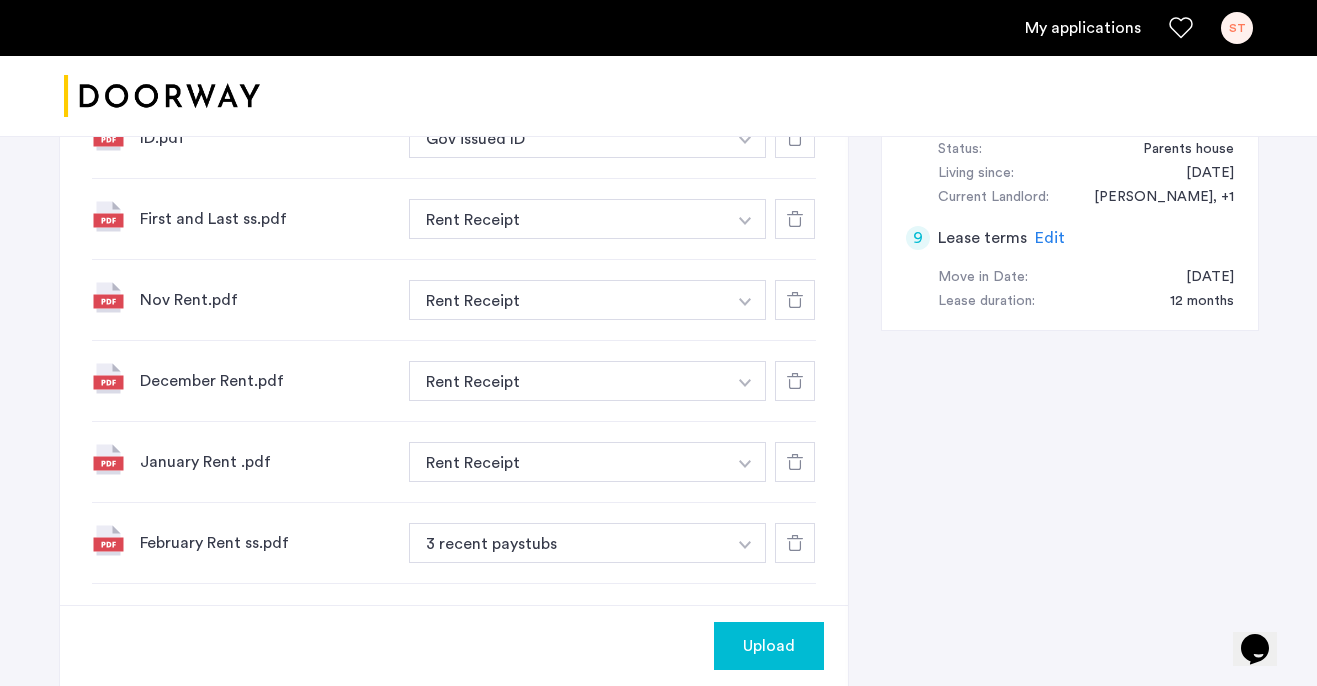scroll, scrollTop: 1355, scrollLeft: 0, axis: vertical 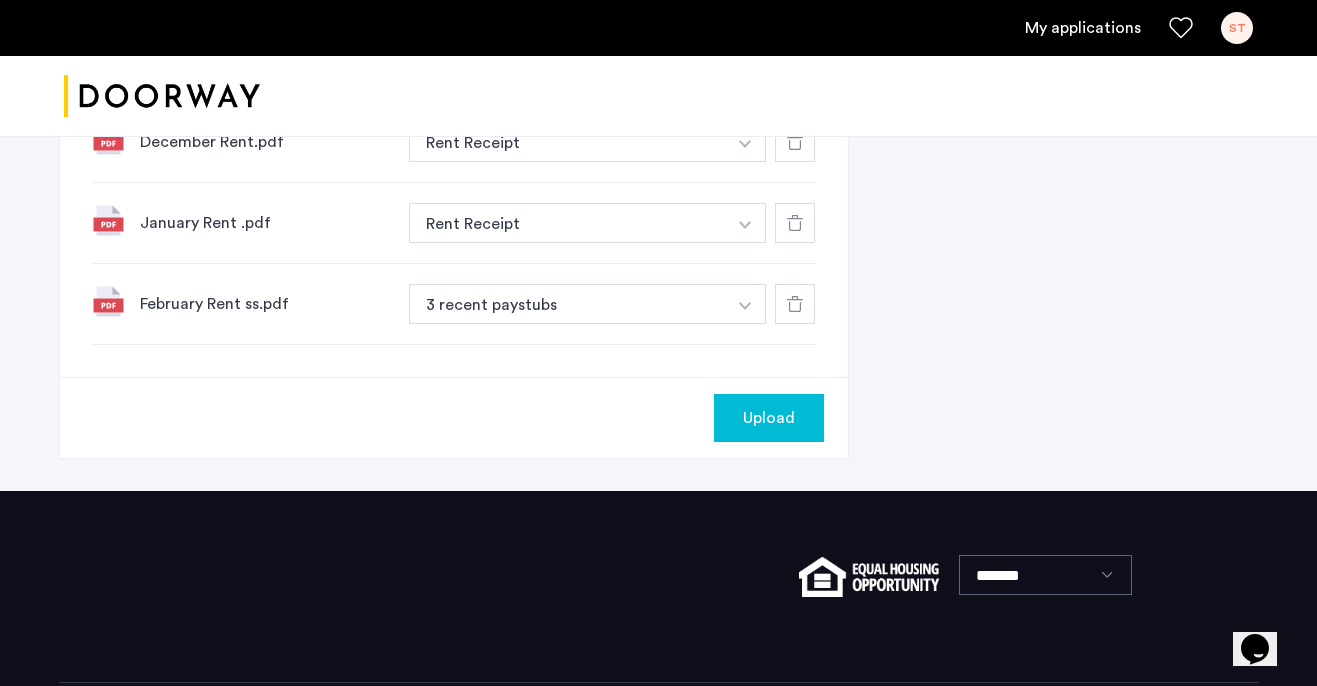 click at bounding box center [745, -425] 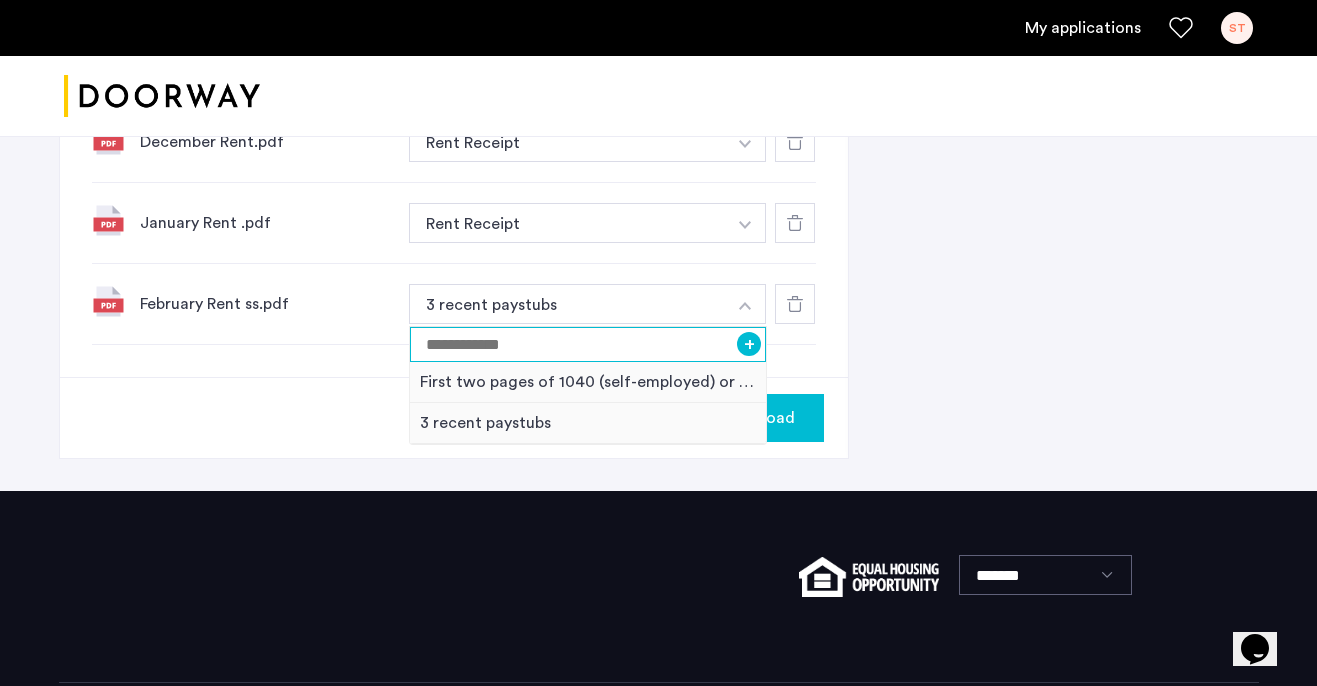 click at bounding box center [588, 344] 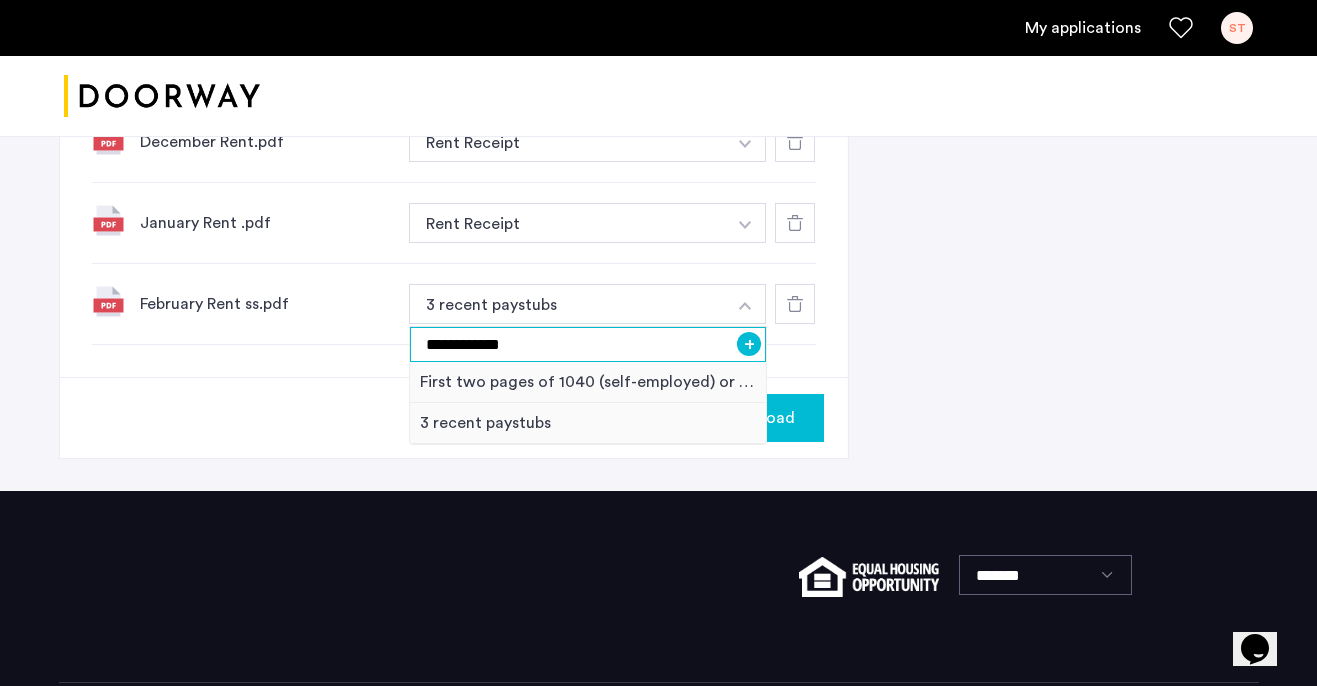 click on "**********" at bounding box center [588, 344] 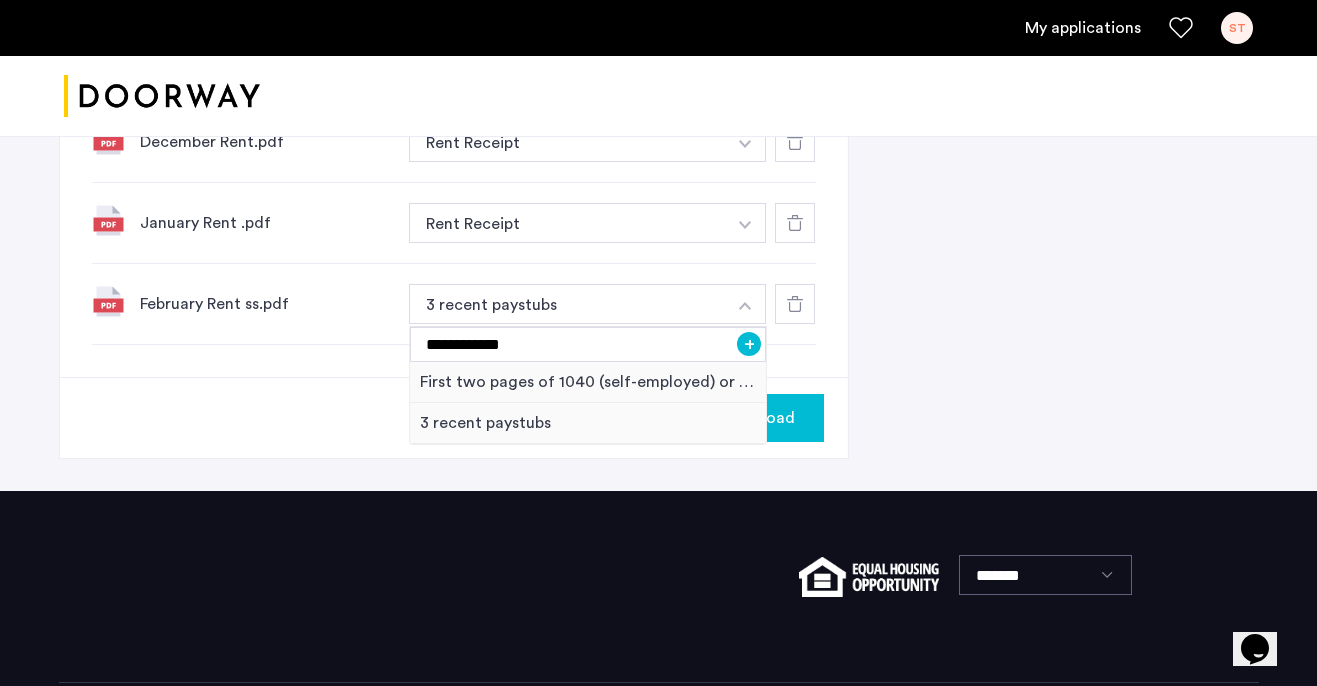 click on "+" at bounding box center (749, 344) 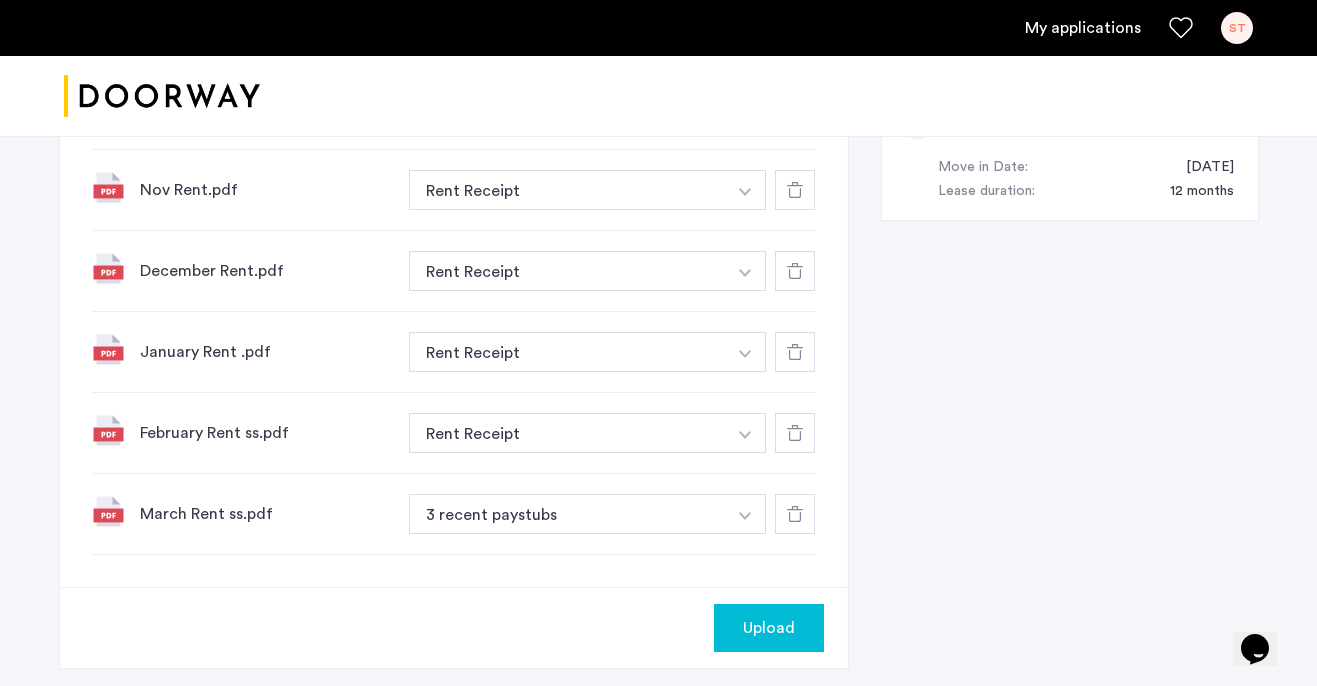 scroll, scrollTop: 1302, scrollLeft: 0, axis: vertical 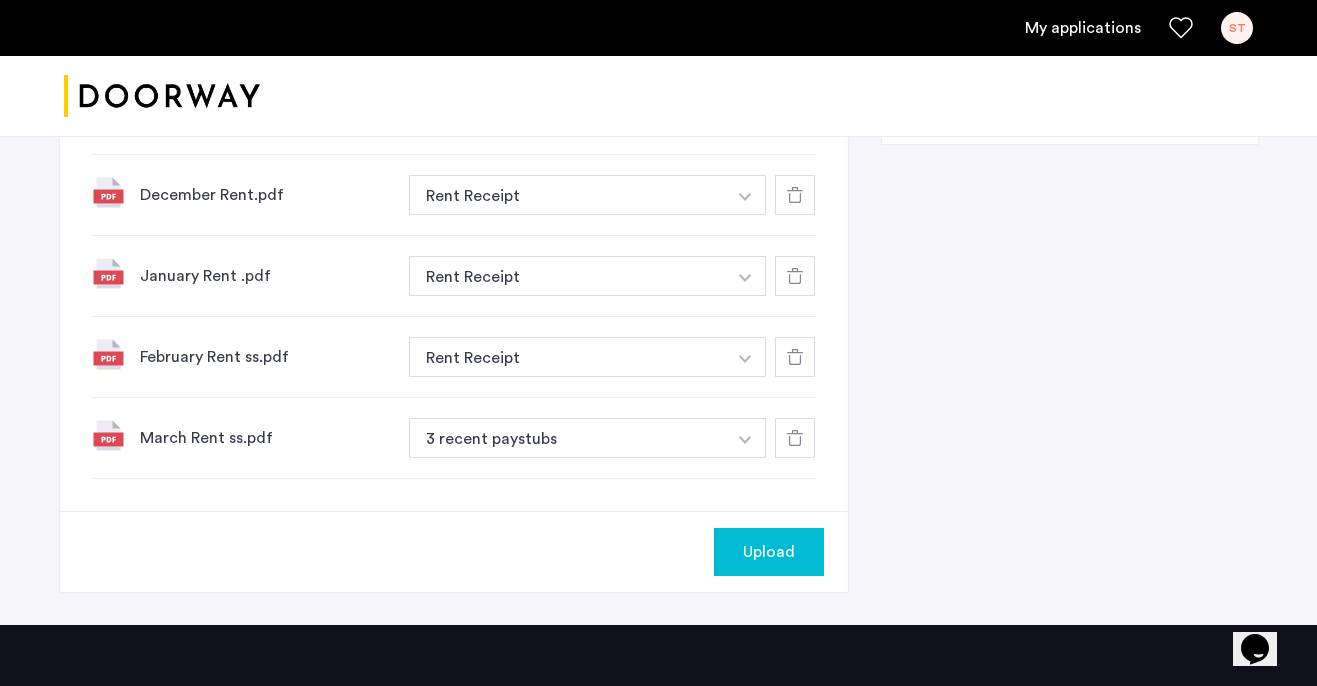 click at bounding box center [745, -370] 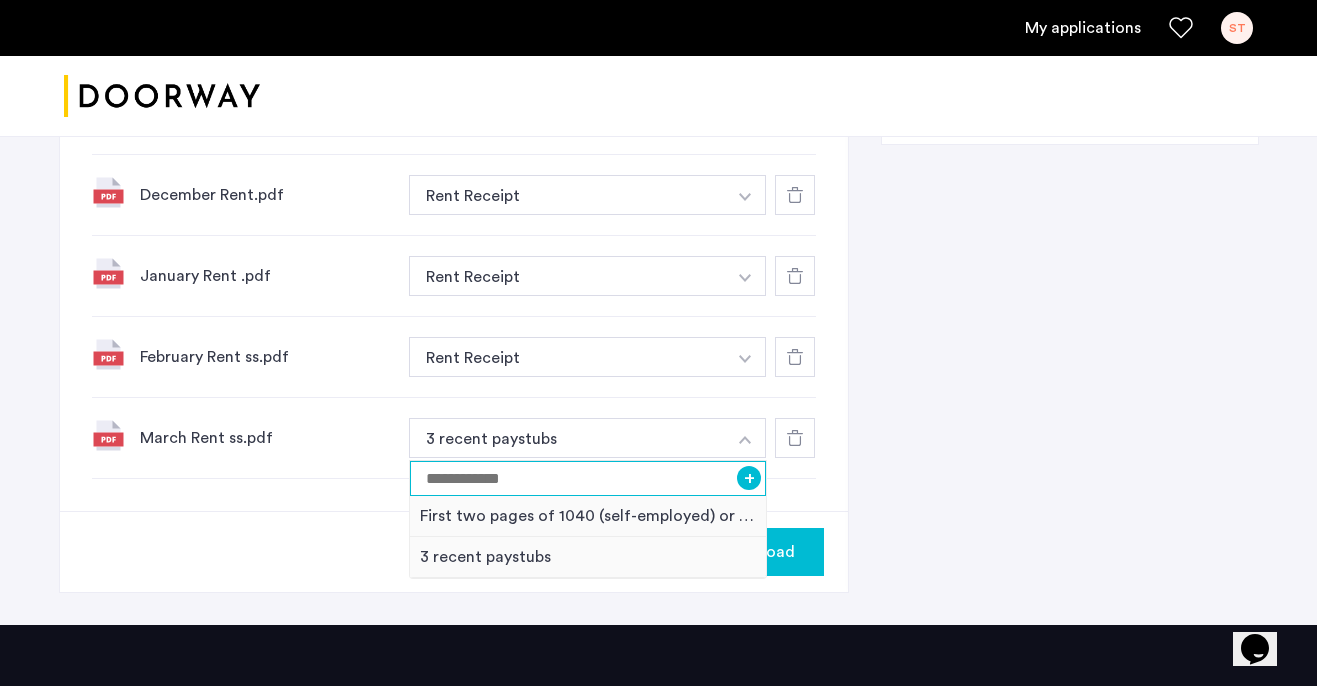 click at bounding box center [588, 478] 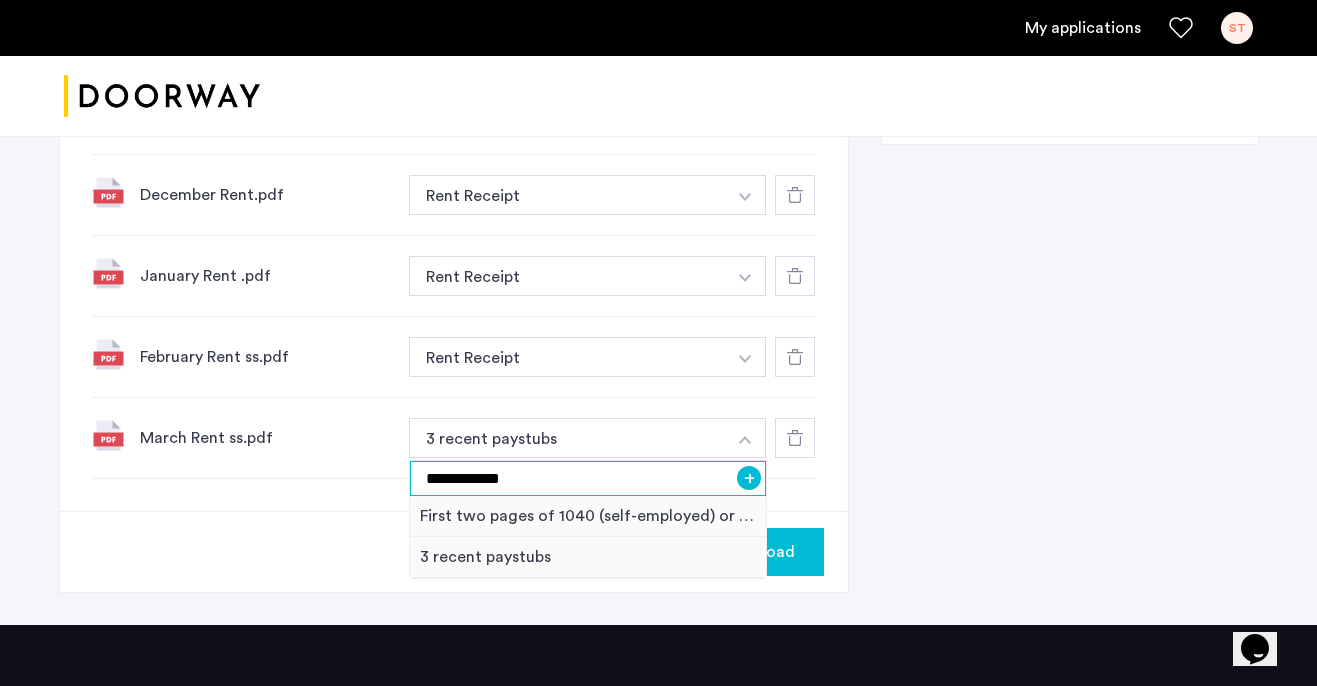 type on "**********" 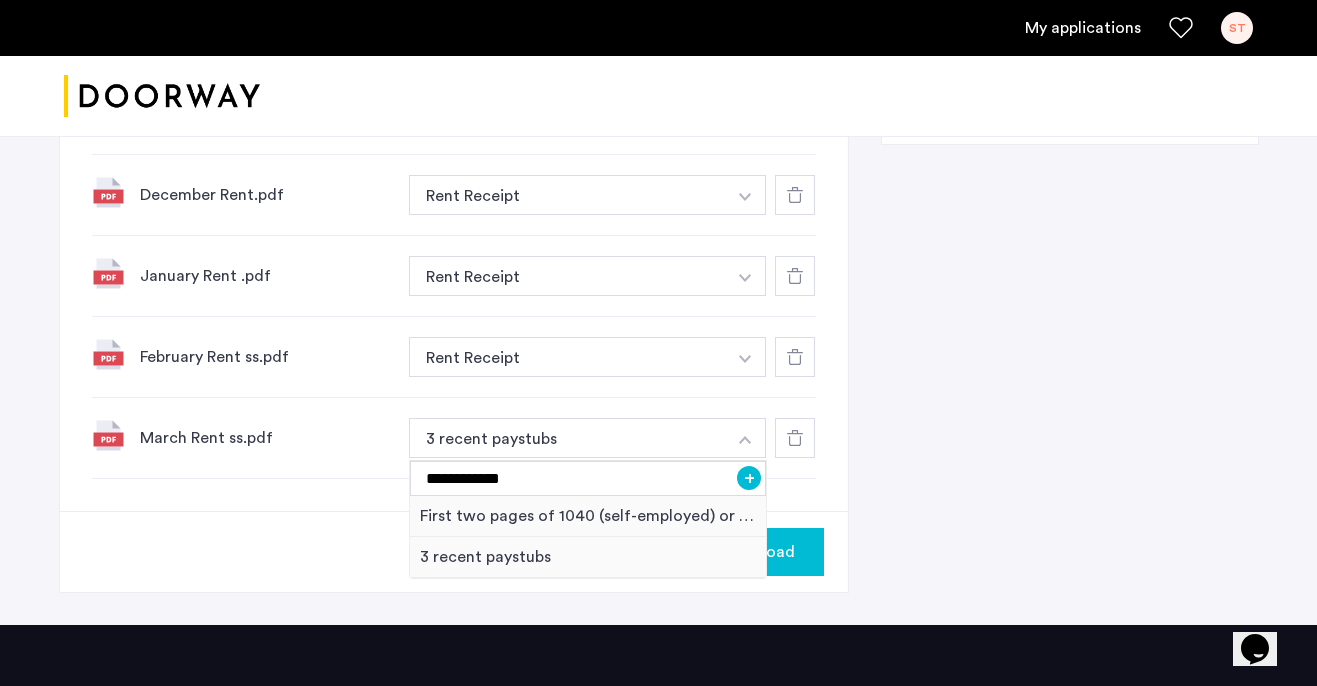 click on "+" at bounding box center (749, 478) 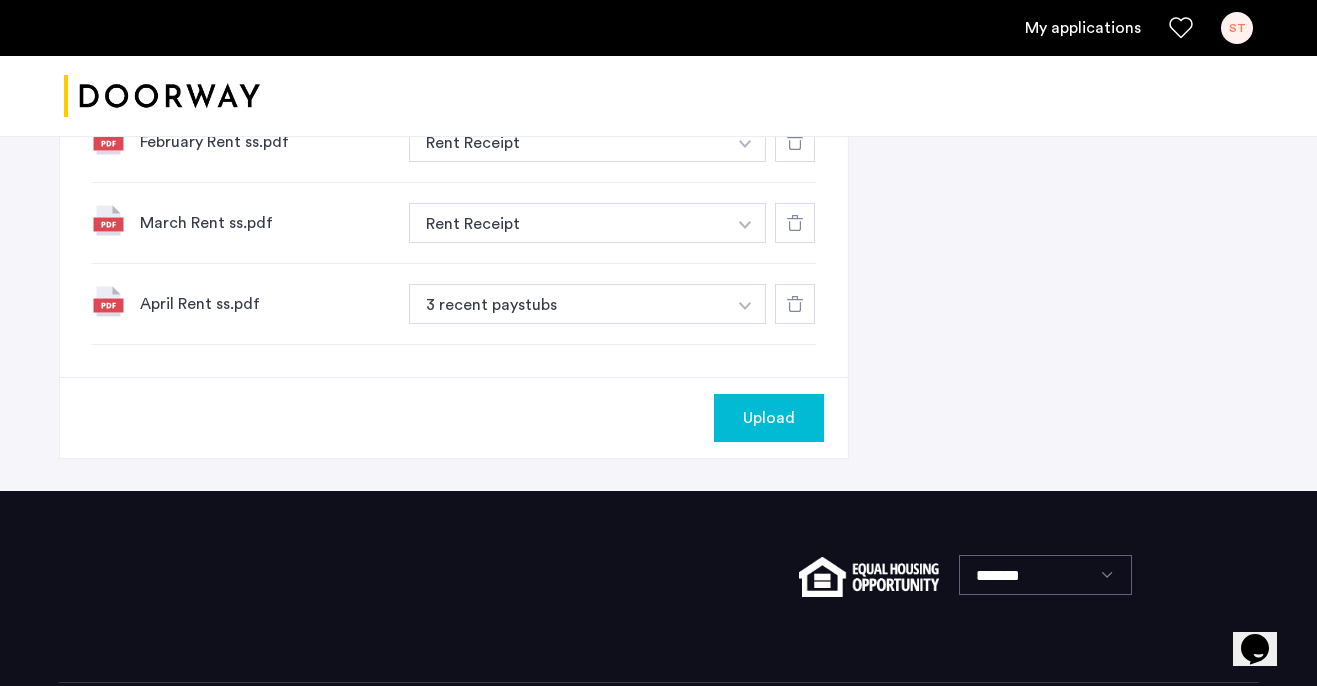 scroll, scrollTop: 1512, scrollLeft: 0, axis: vertical 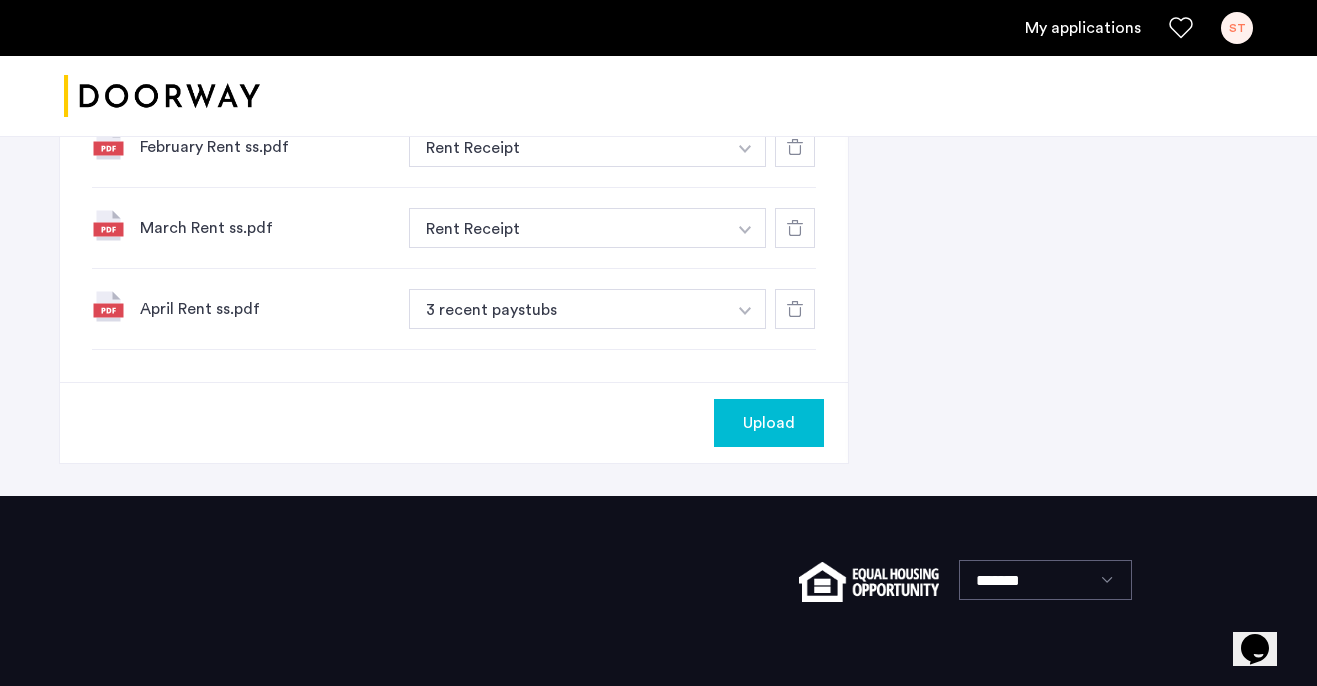 click on "April Rent ss.pdf 3 recent paystubs + First two pages of 1040 (self-employed) or offer letter (new to the job) 3 recent paystubs" 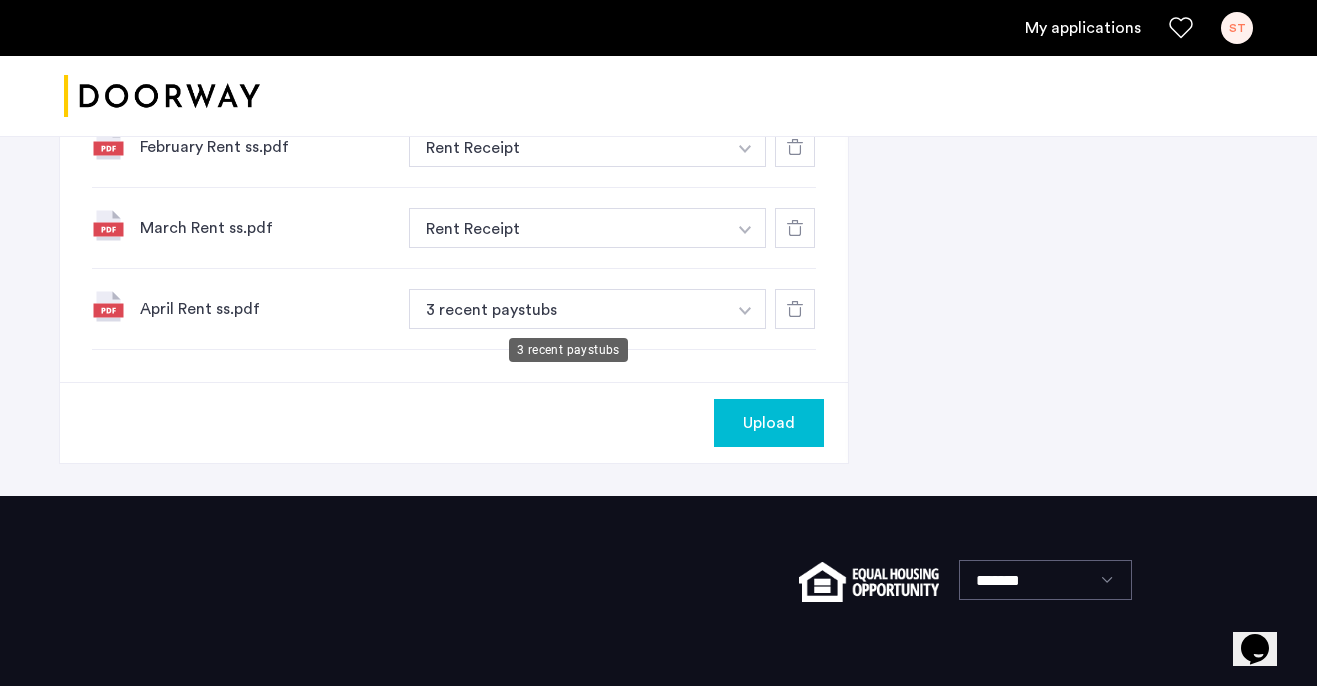 click on "3 recent paystubs" at bounding box center (568, -420) 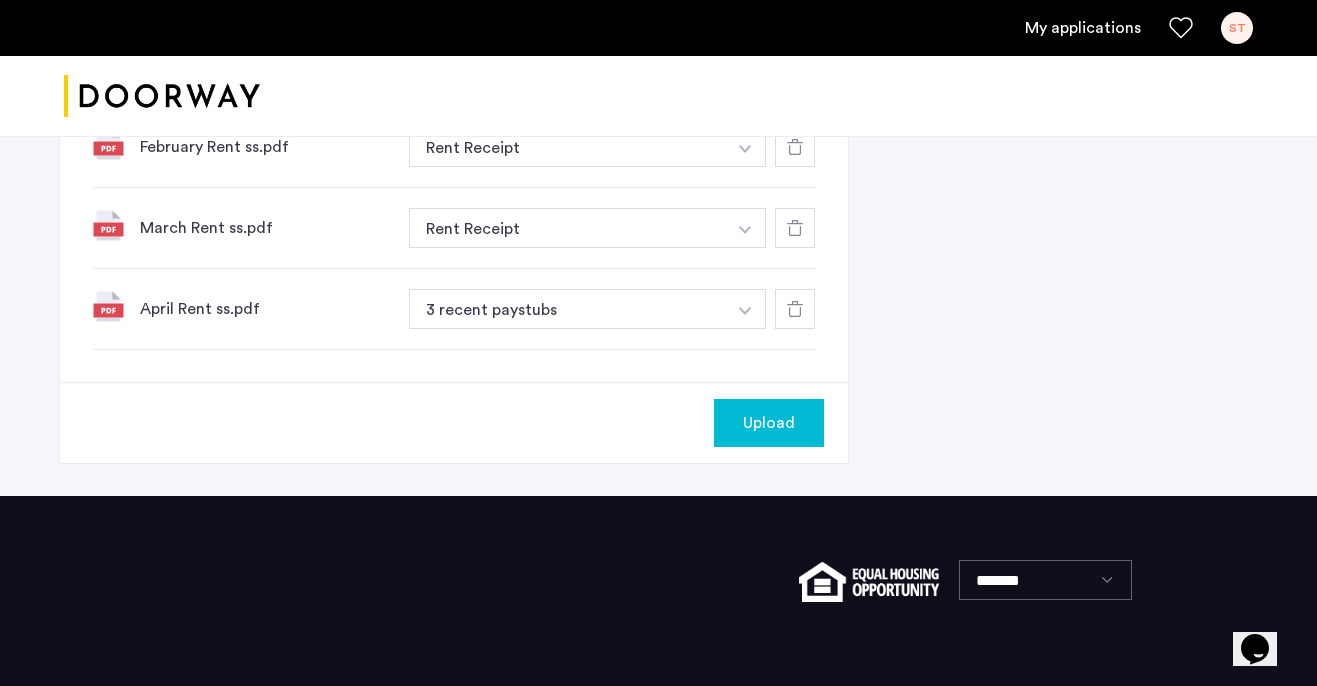 click at bounding box center (745, -582) 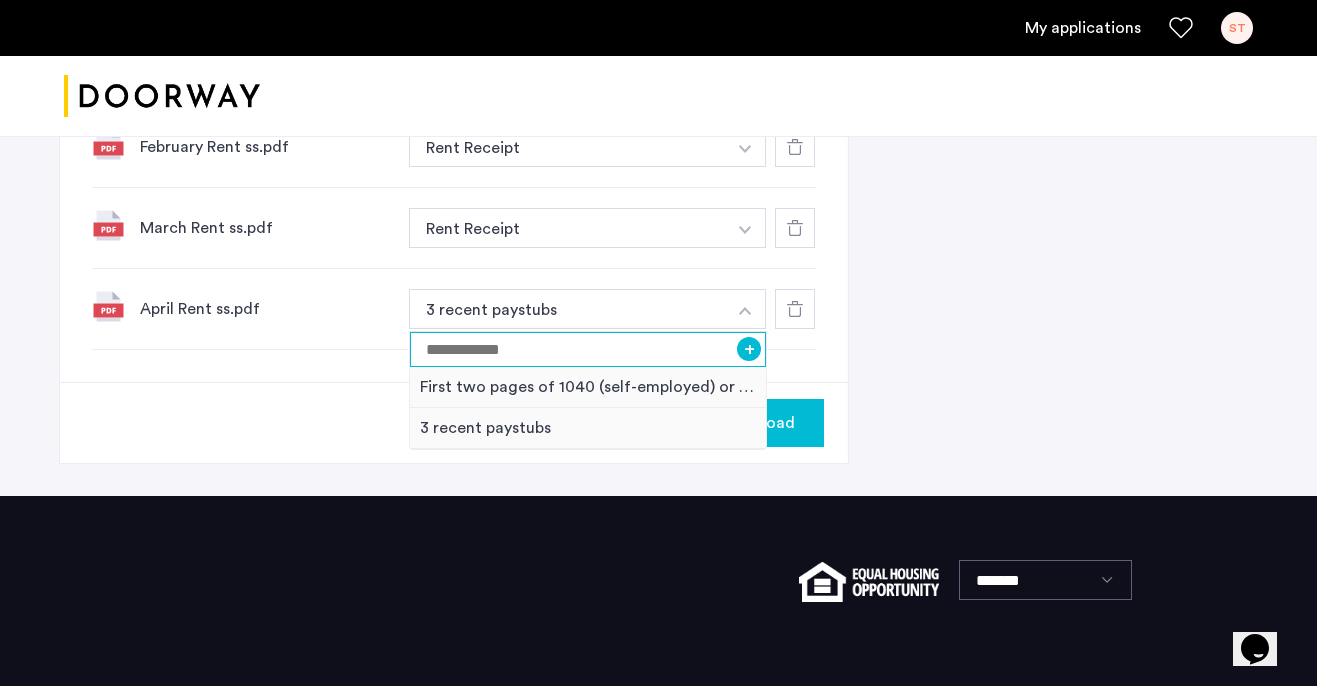 click at bounding box center [588, 349] 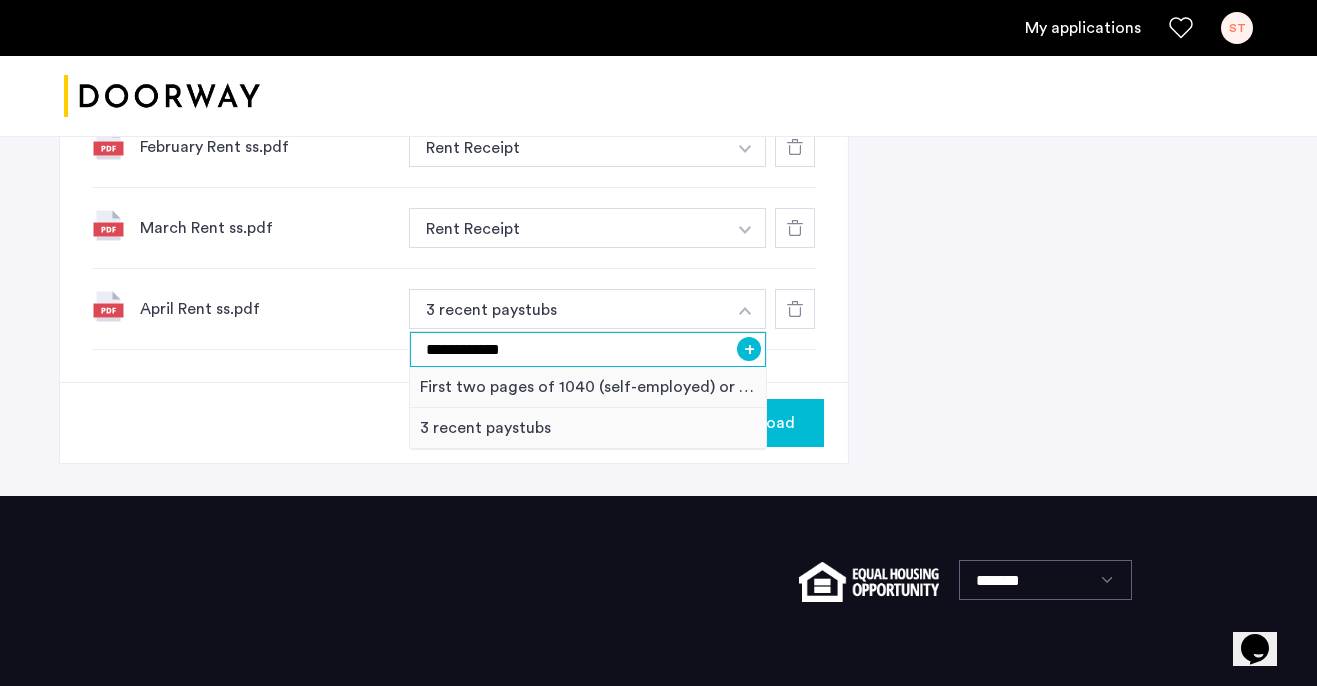 type on "**********" 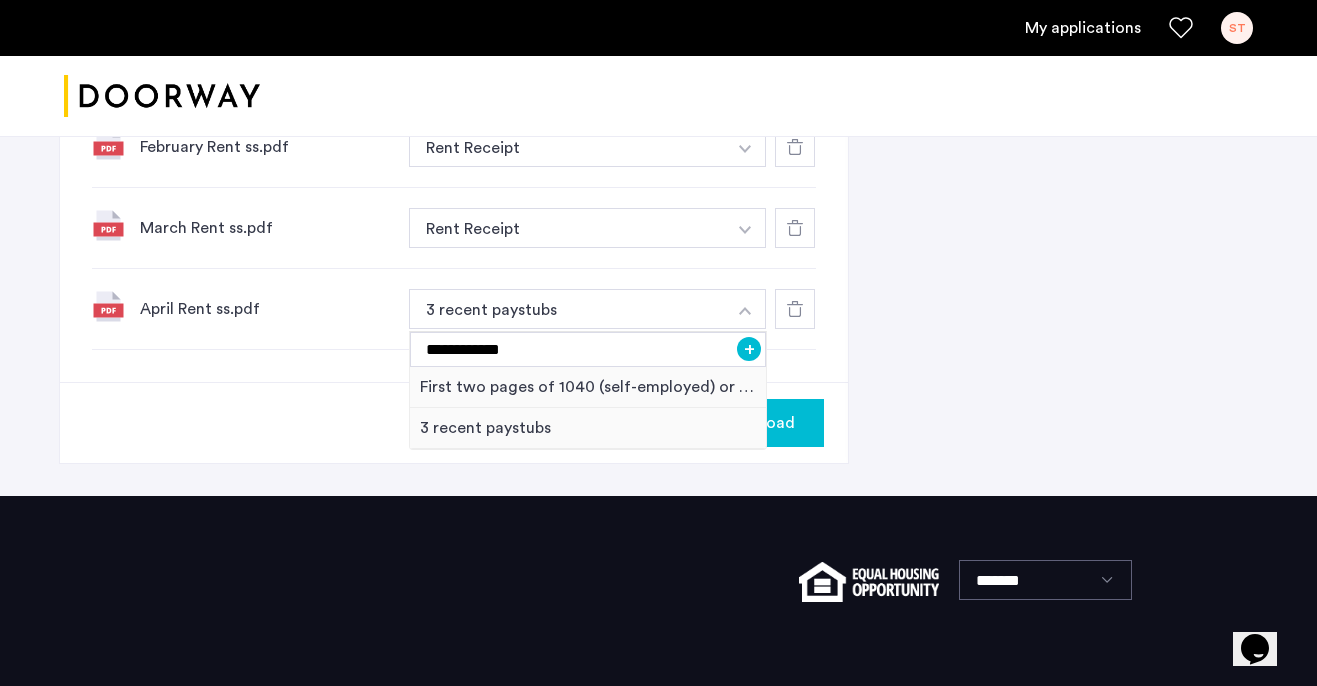 click on "+" at bounding box center [749, 349] 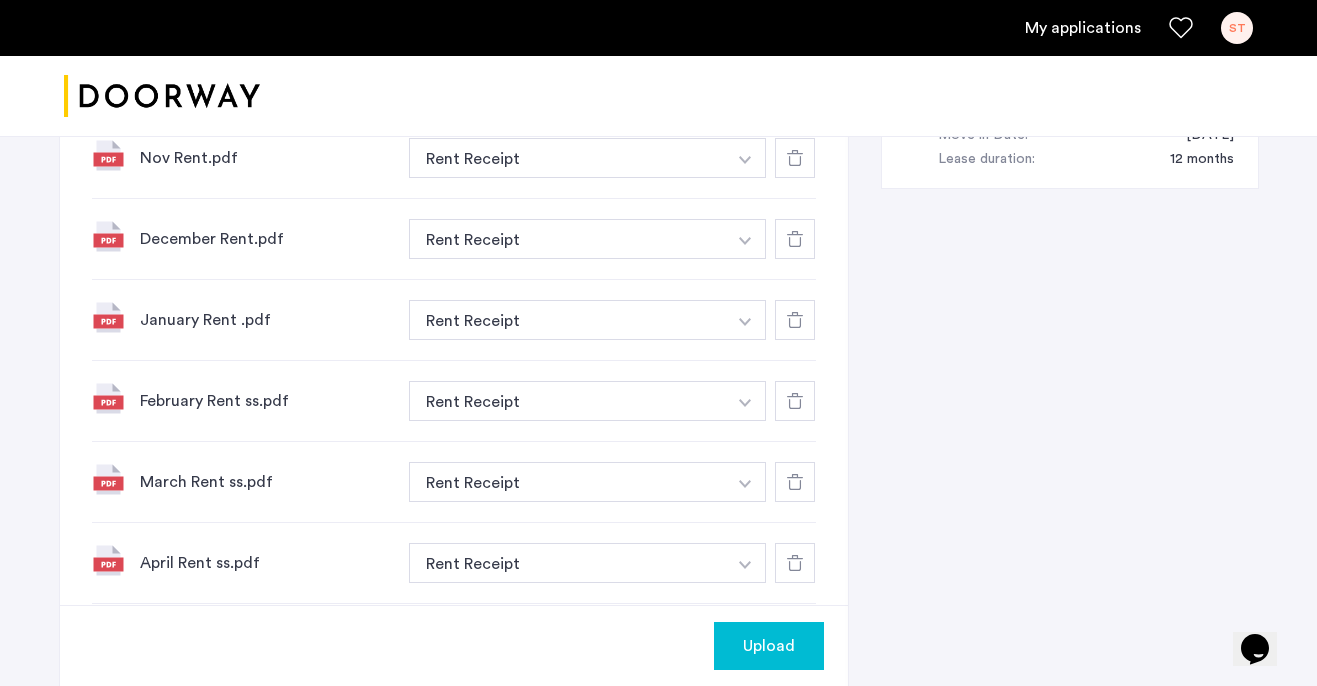 scroll, scrollTop: 1380, scrollLeft: 0, axis: vertical 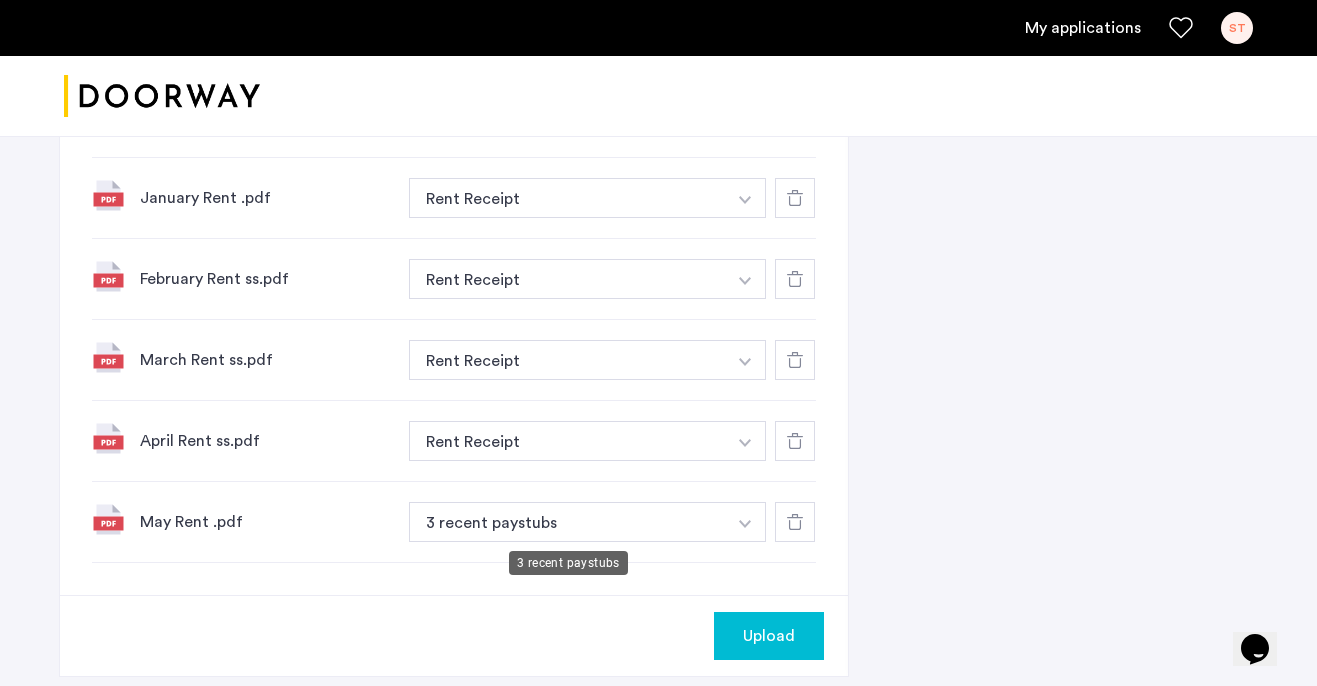 click on "3 recent paystubs" at bounding box center (568, -288) 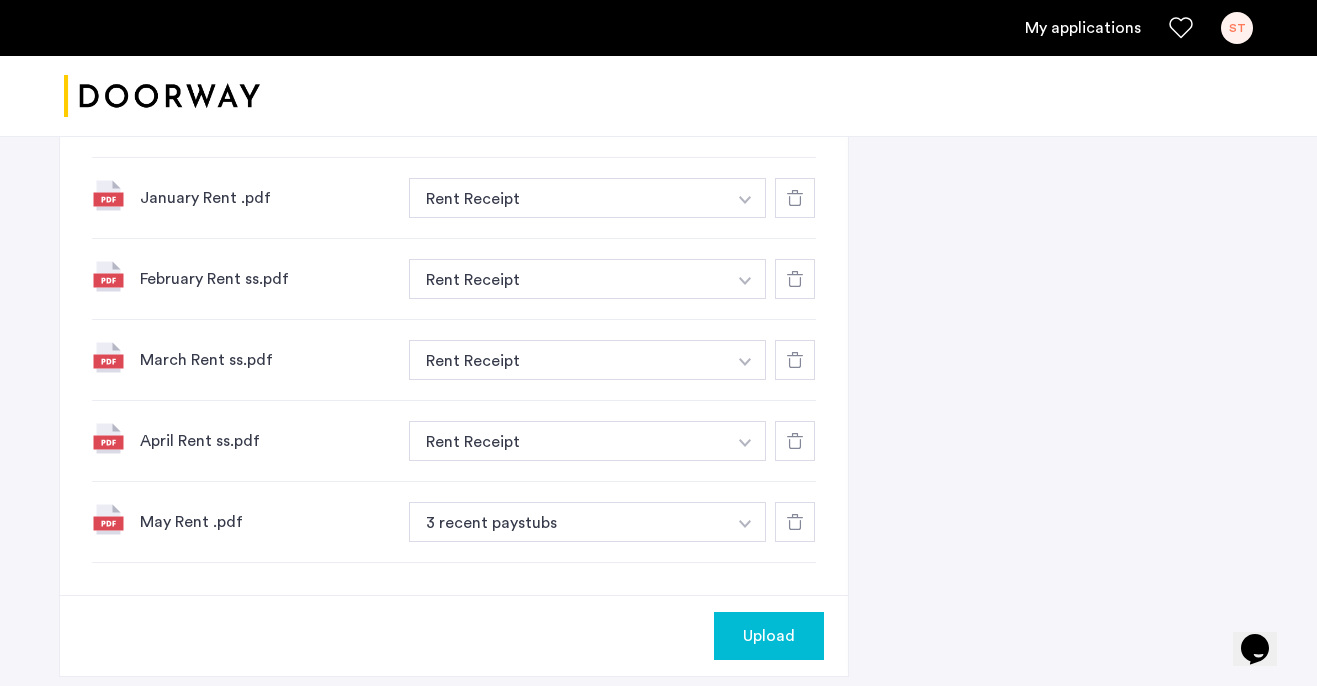 click at bounding box center [745, -450] 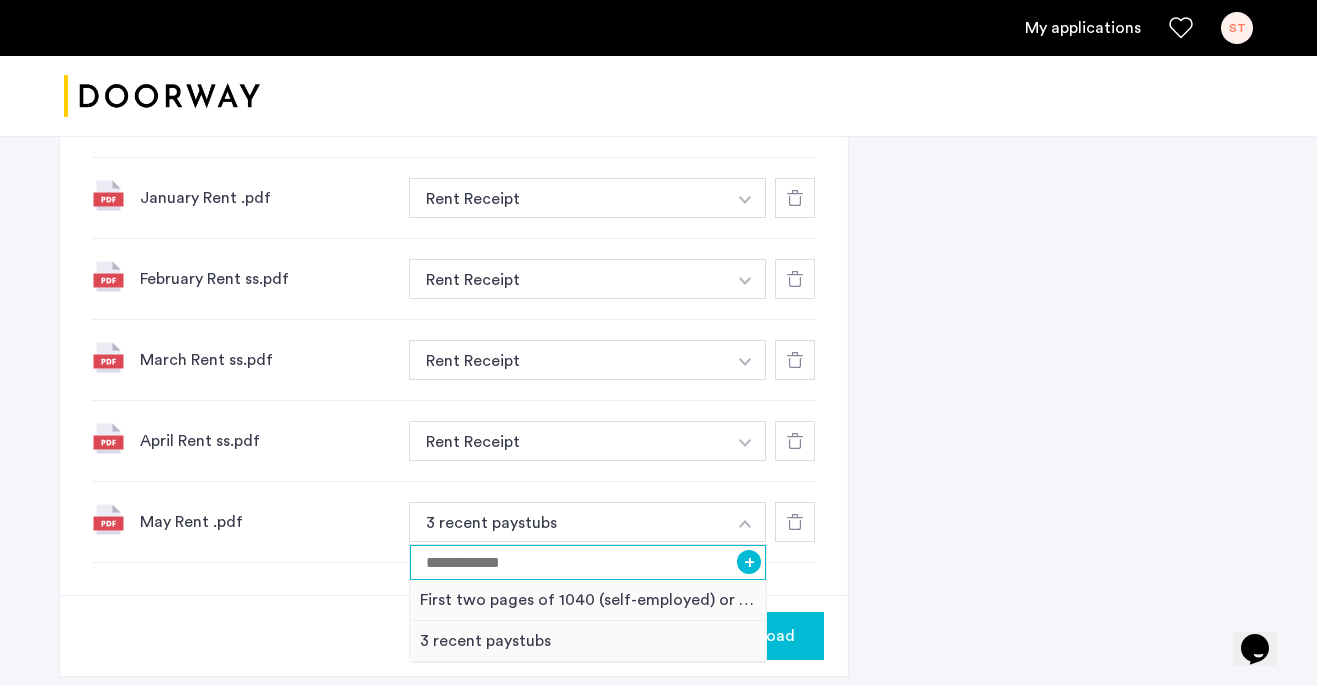 click at bounding box center [588, 562] 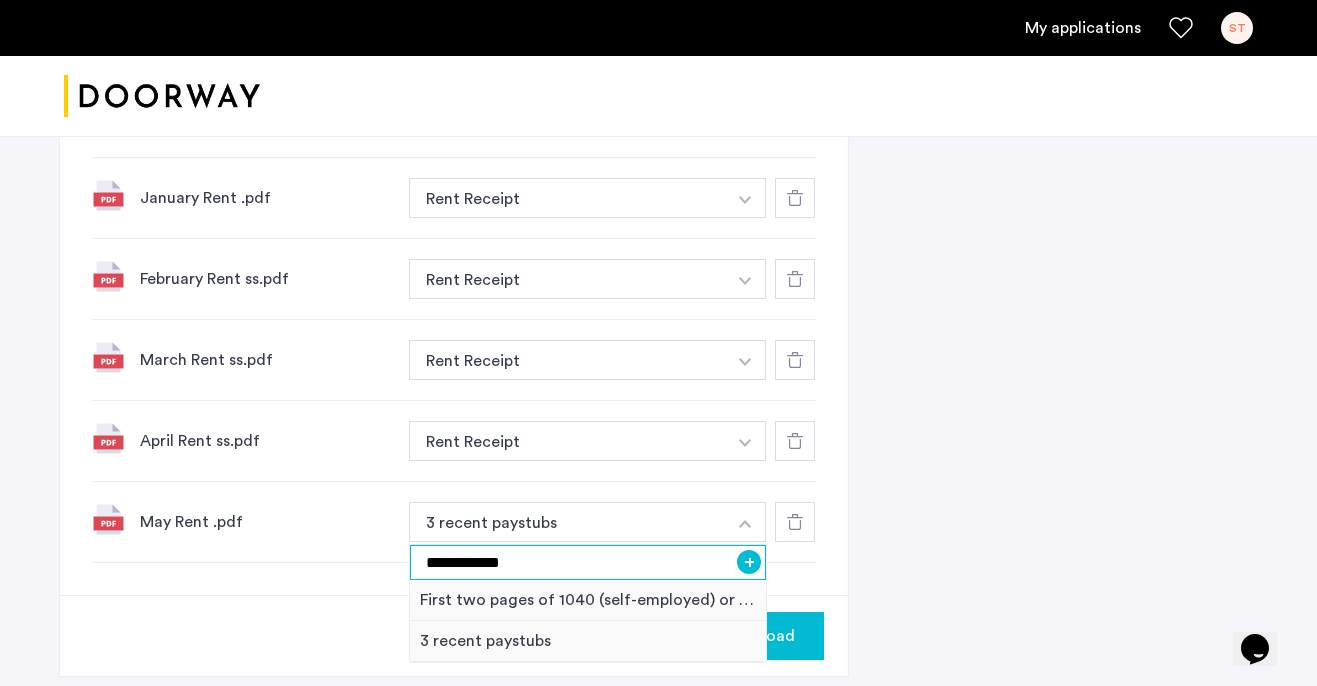 type on "**********" 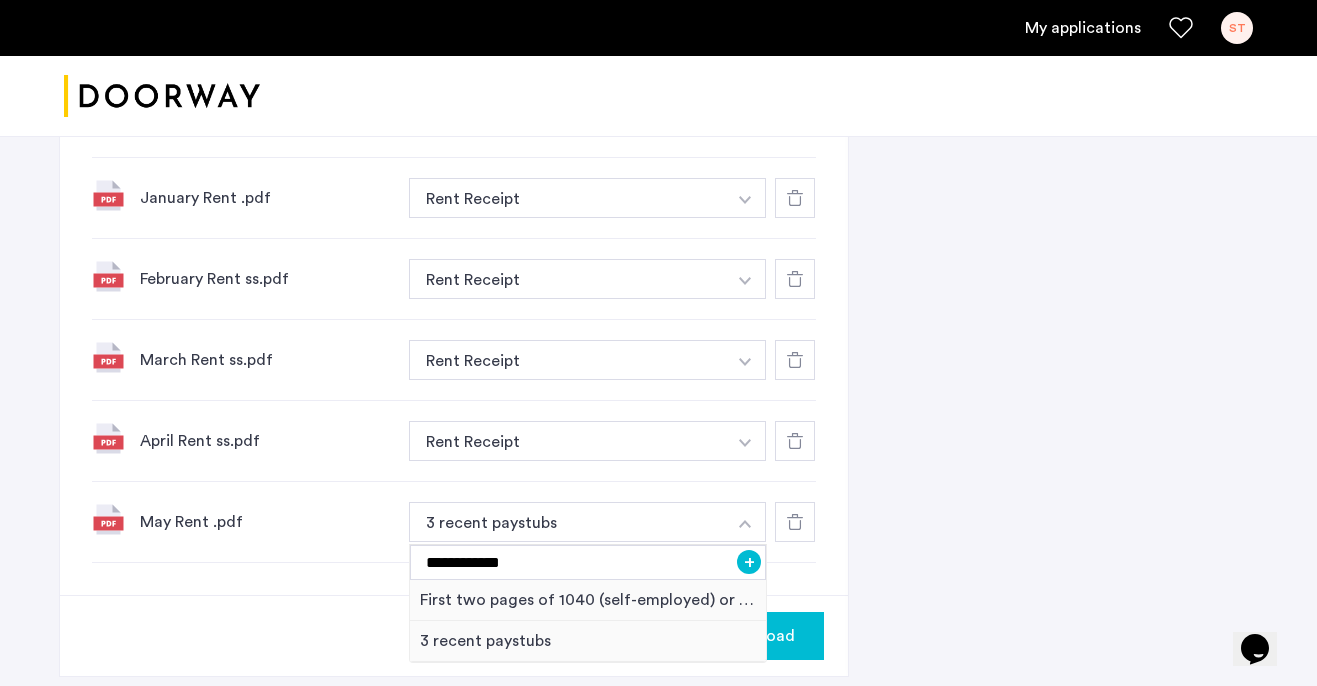 click on "+" at bounding box center [749, 562] 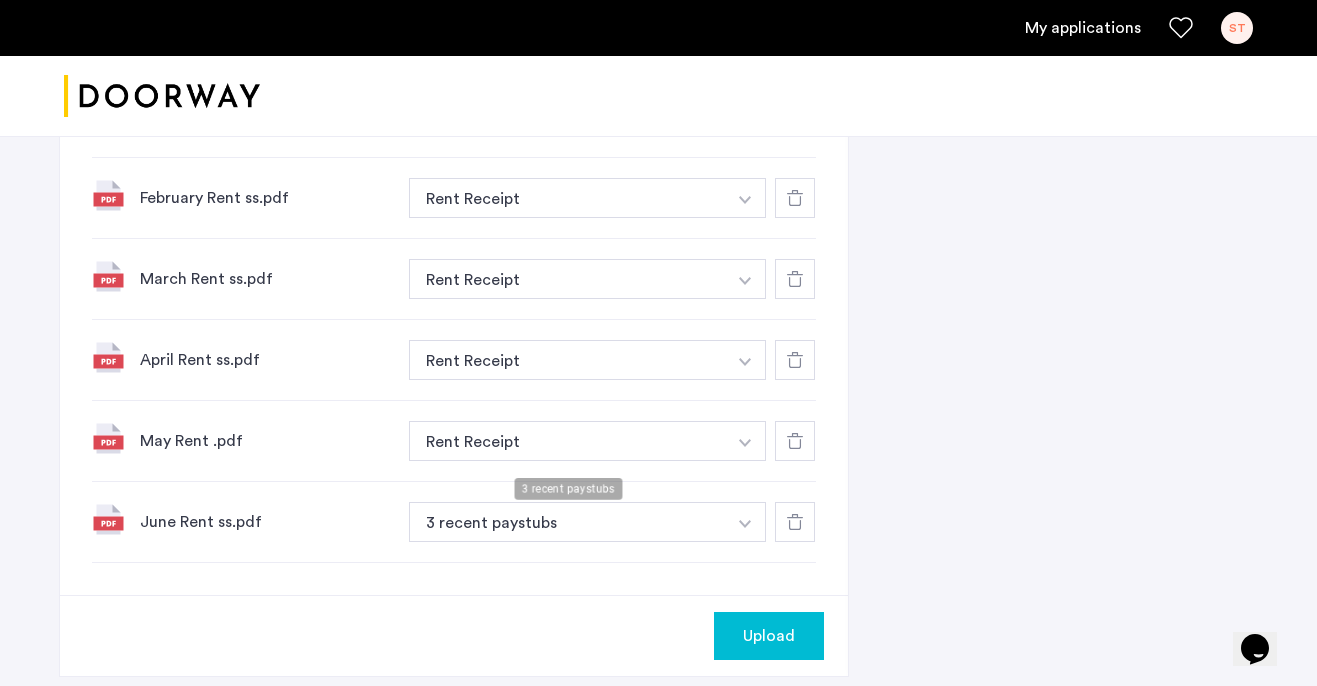 scroll, scrollTop: 1534, scrollLeft: 0, axis: vertical 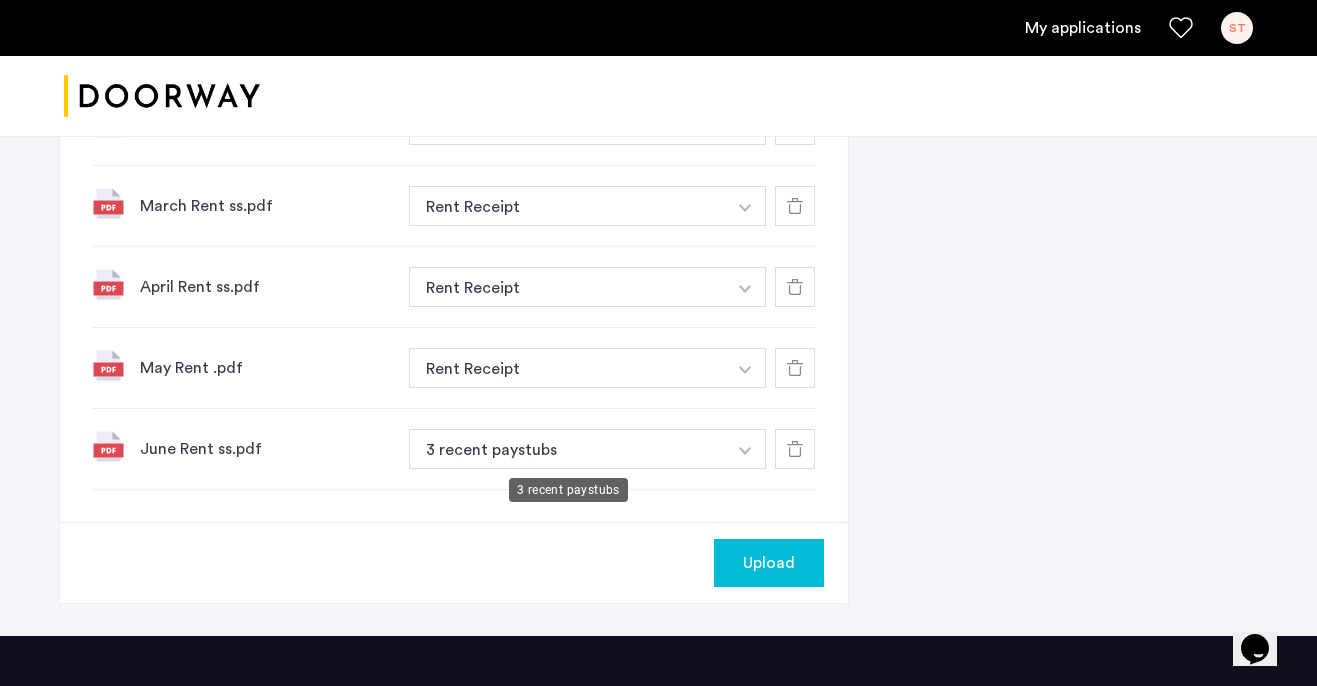 click on "3 recent paystubs" at bounding box center [568, -442] 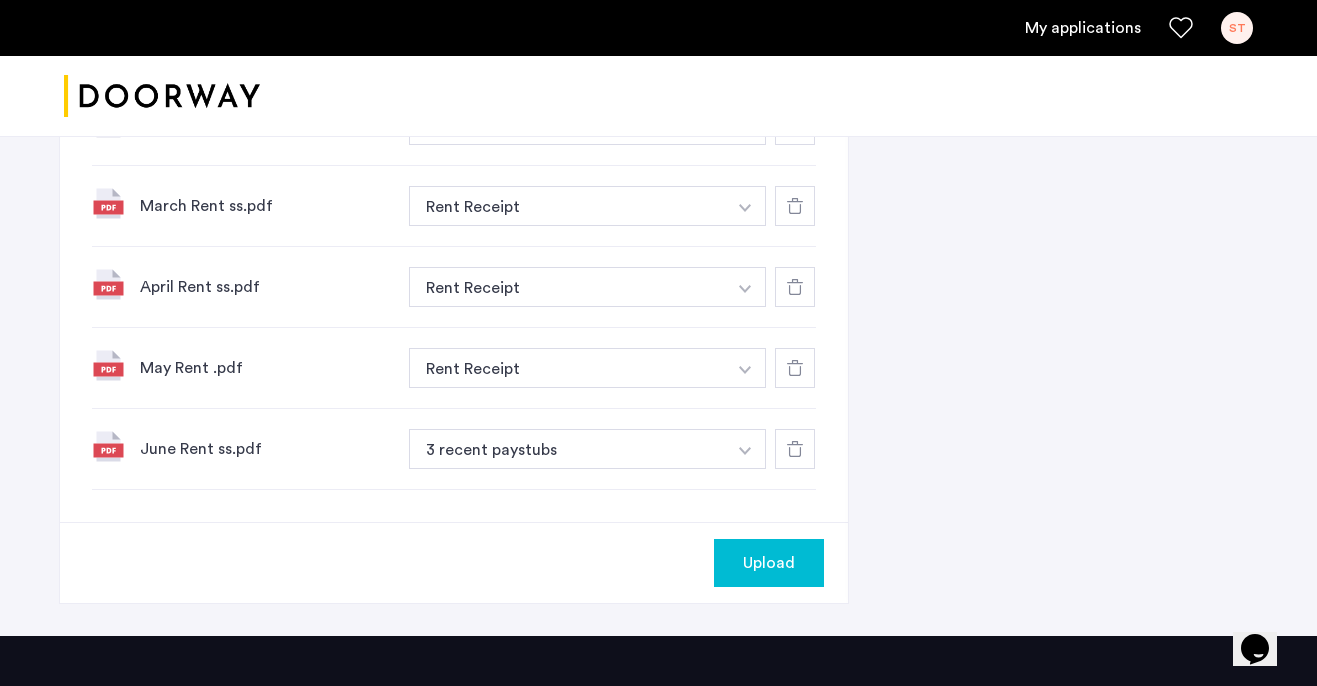 click at bounding box center [745, -604] 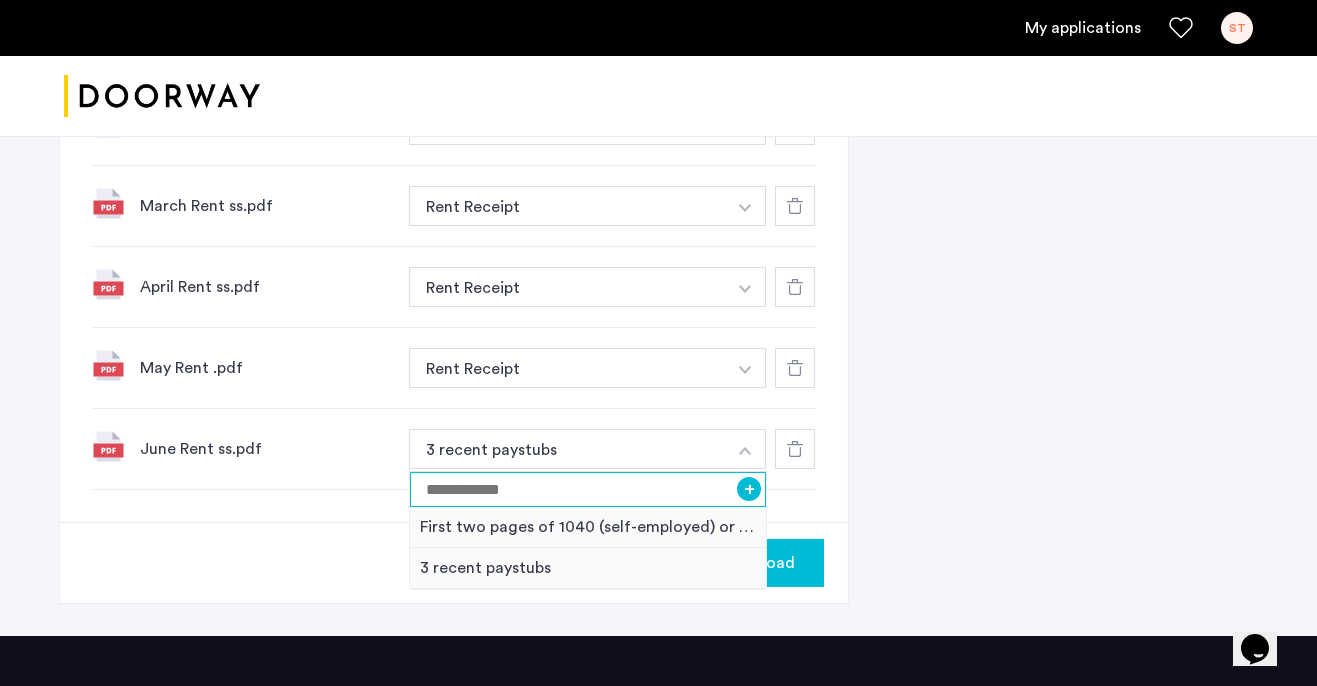 click at bounding box center (588, 489) 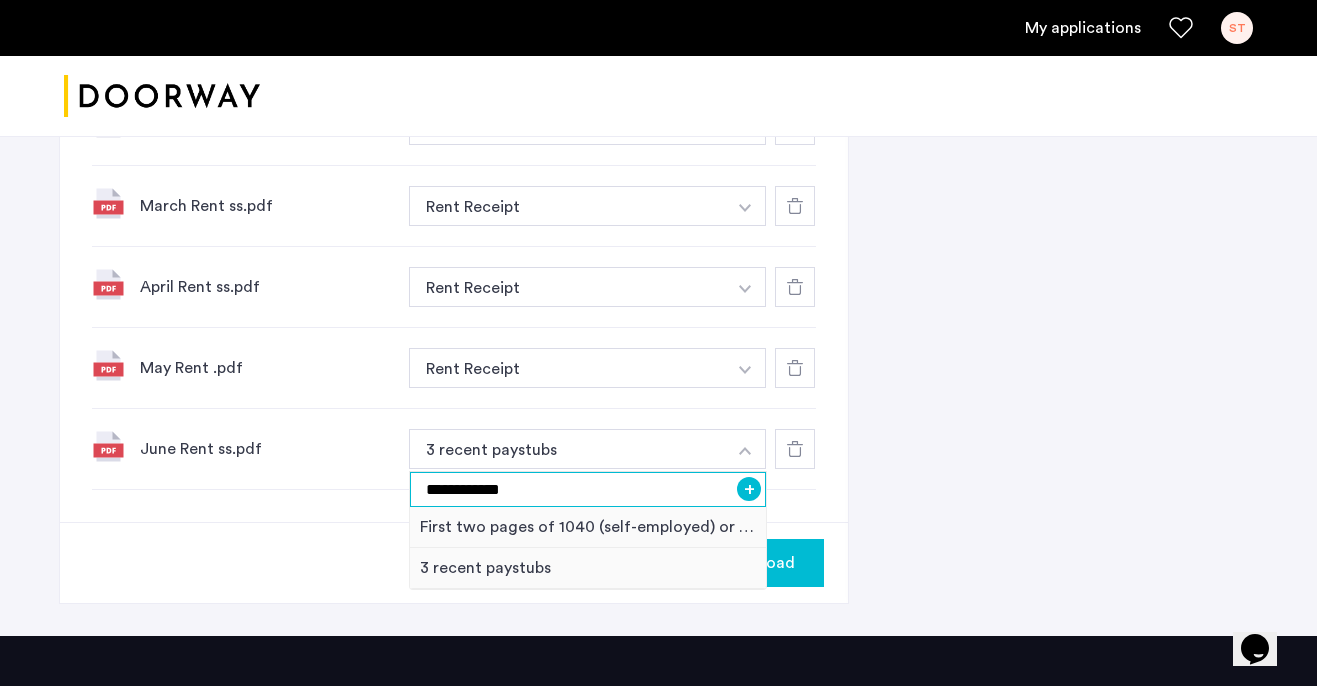 type on "**********" 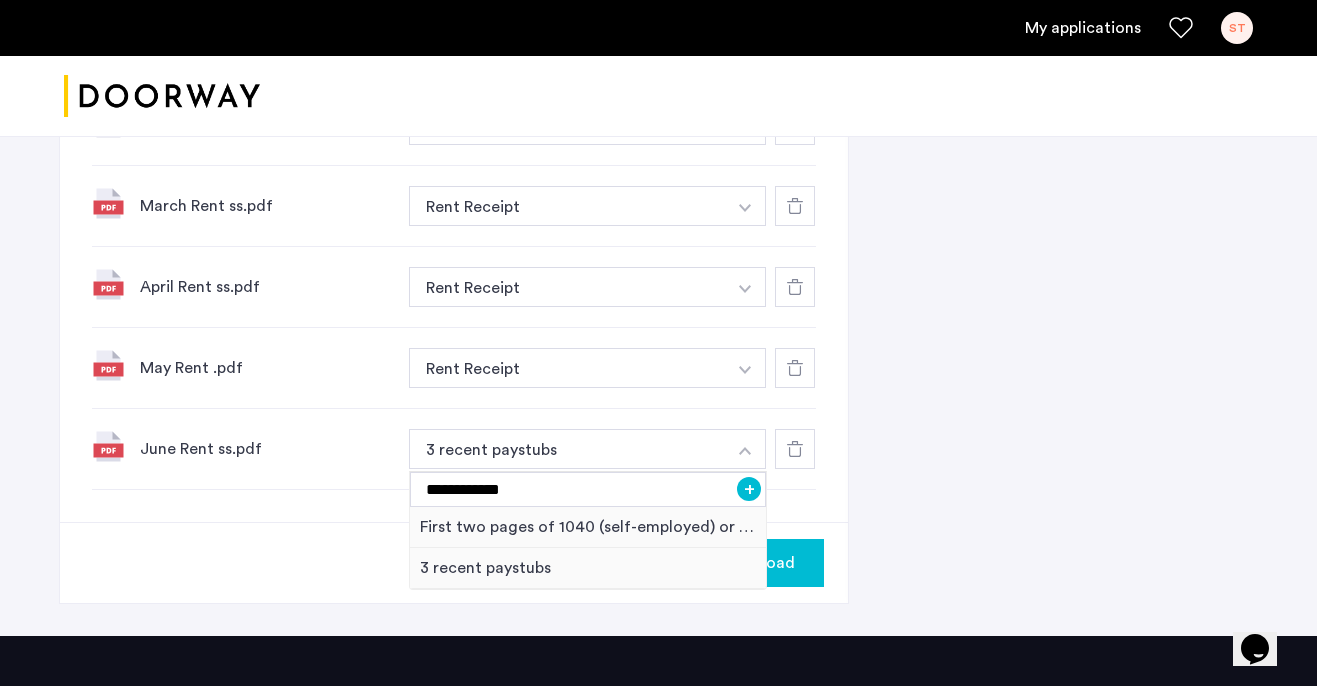 click on "+" at bounding box center [749, 489] 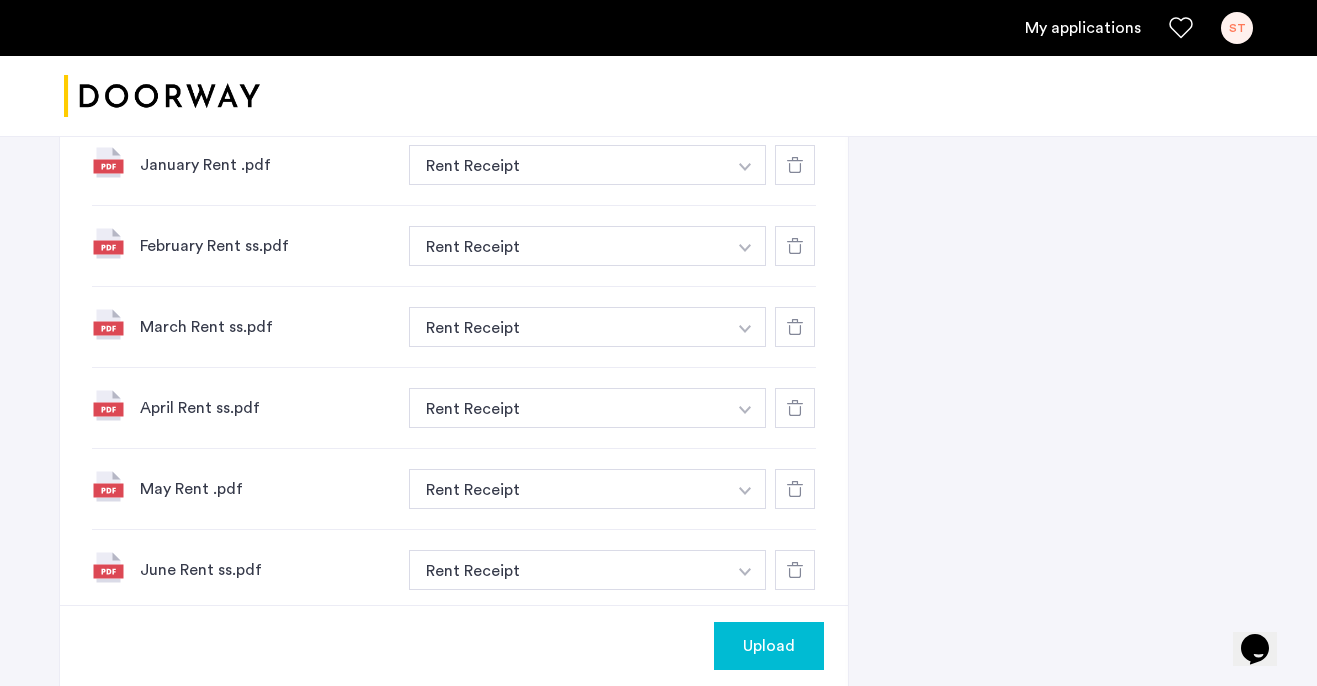 scroll, scrollTop: 1658, scrollLeft: 0, axis: vertical 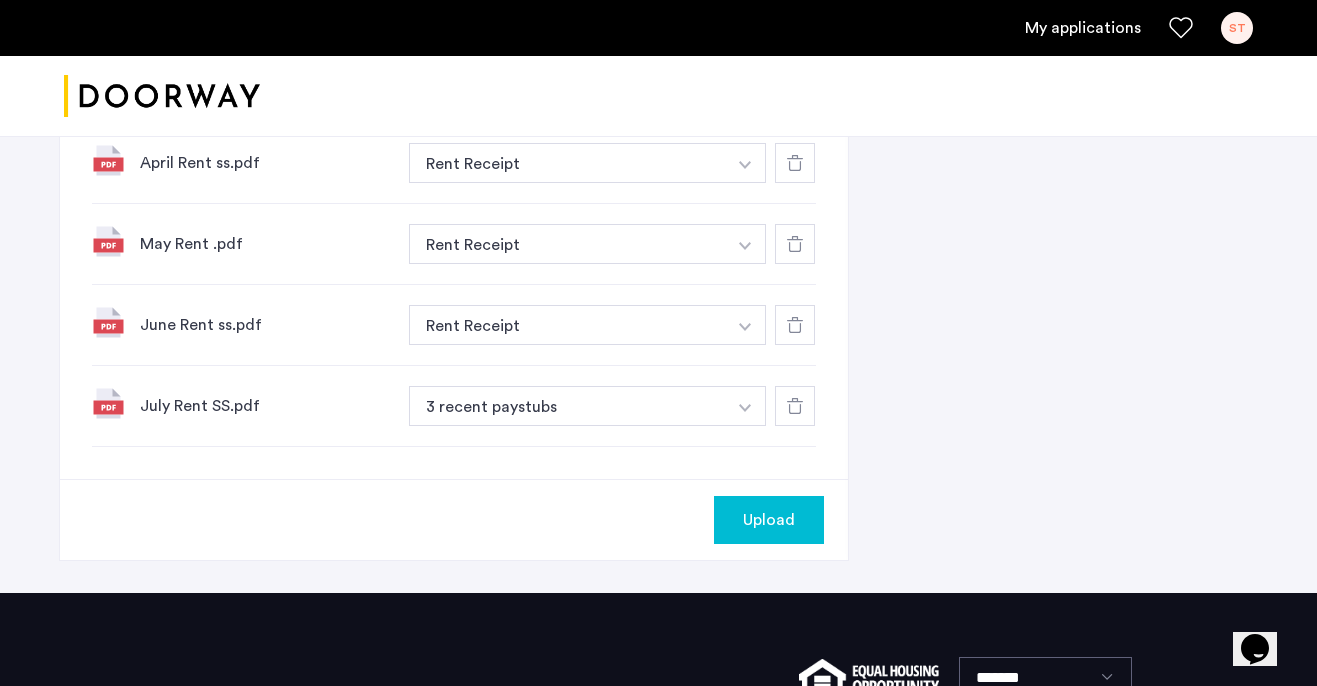 click at bounding box center (745, -728) 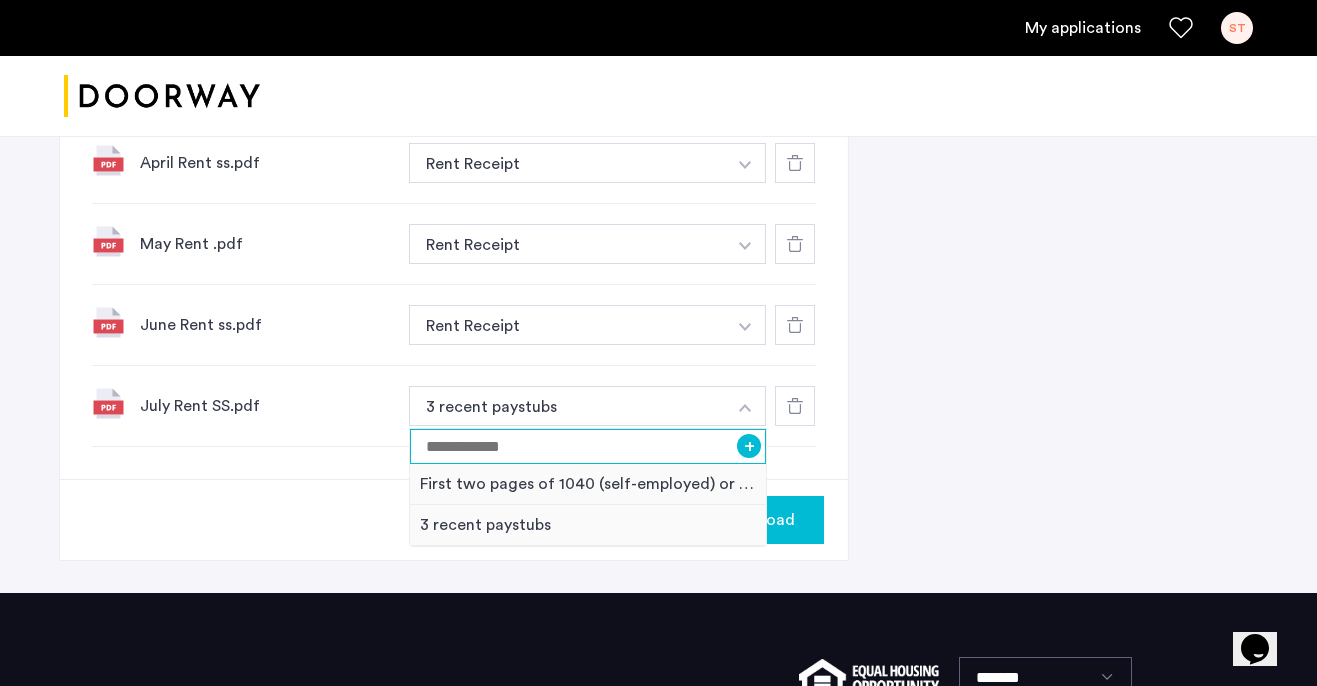 click at bounding box center (588, 446) 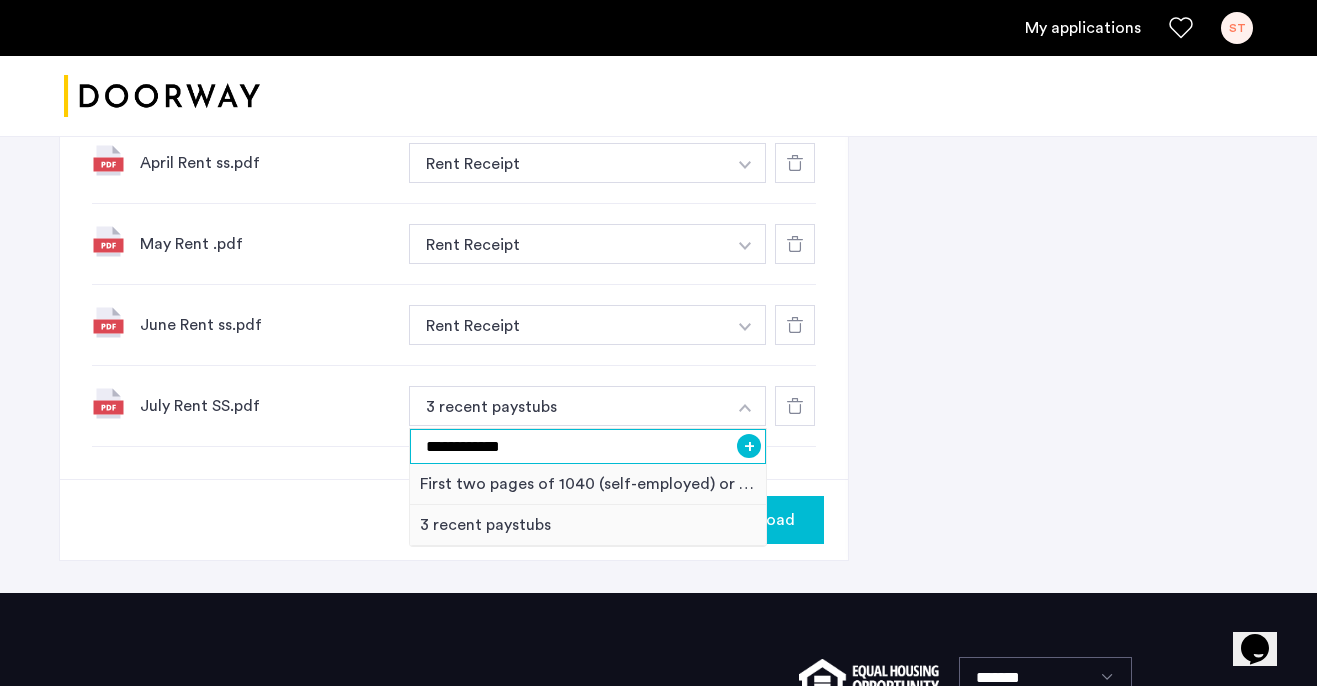 type on "**********" 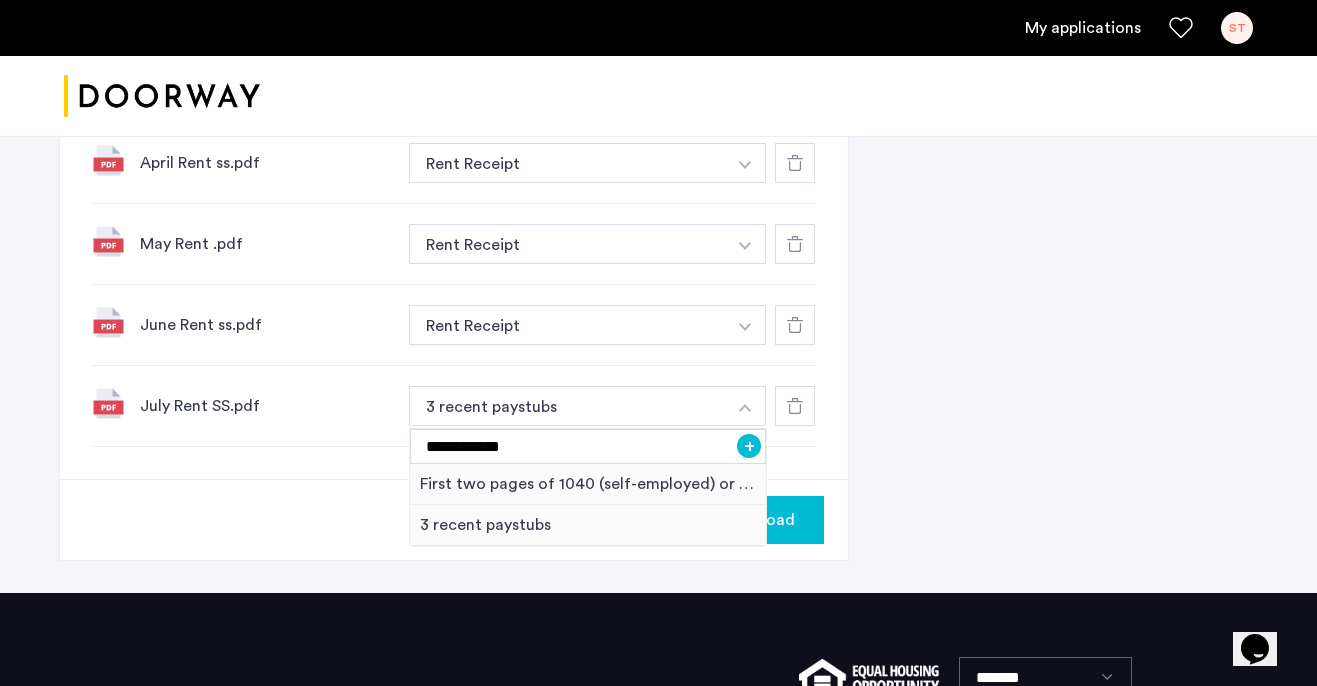 click on "+" at bounding box center (749, 446) 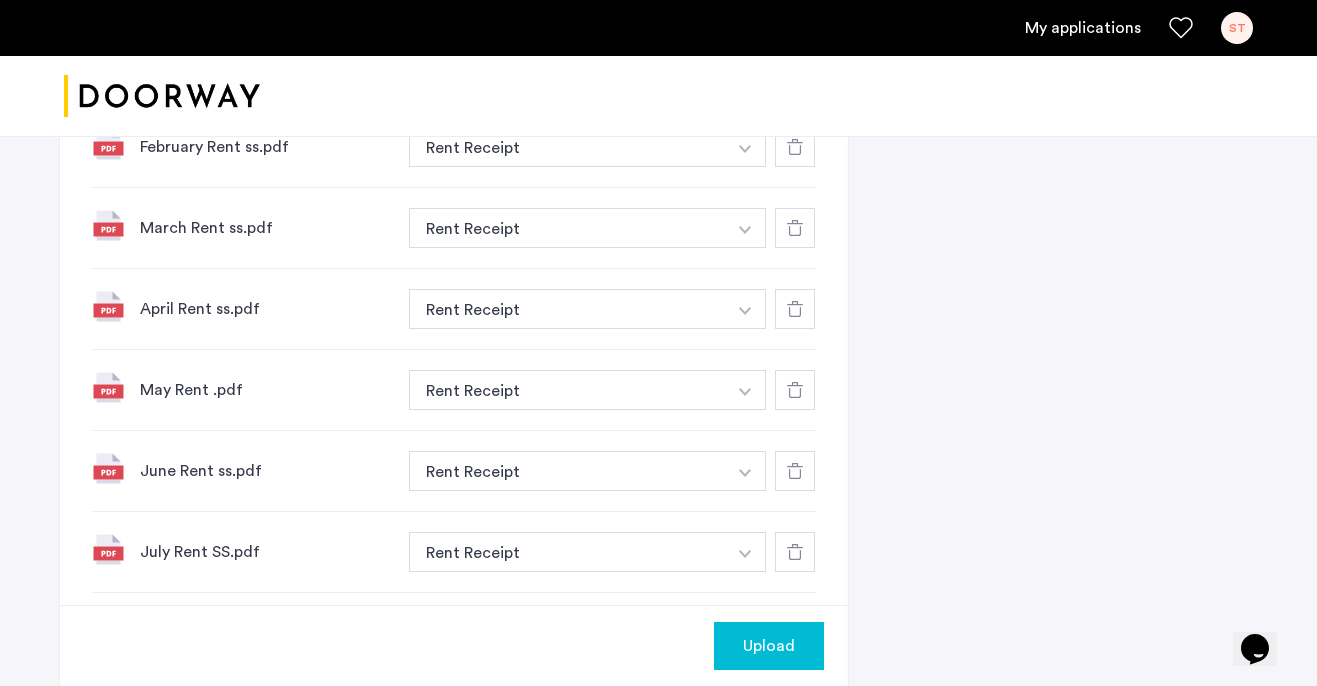 scroll, scrollTop: 1585, scrollLeft: 0, axis: vertical 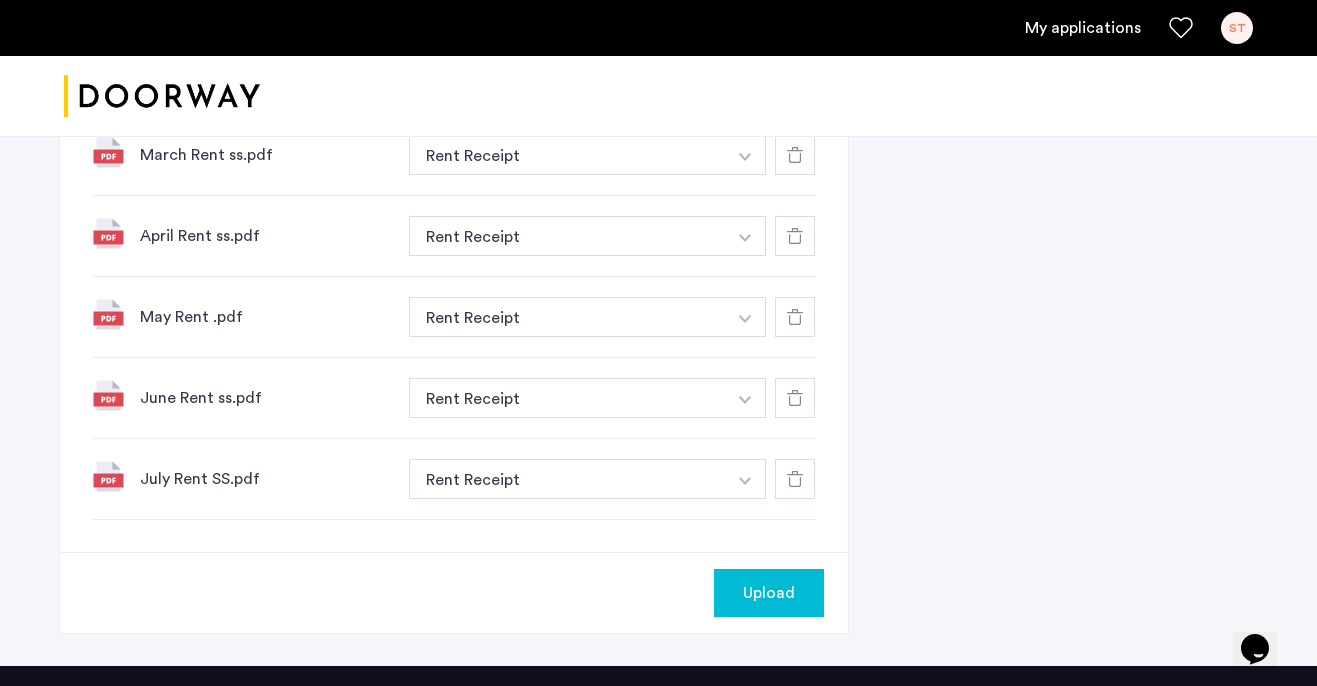 click on "Upload" 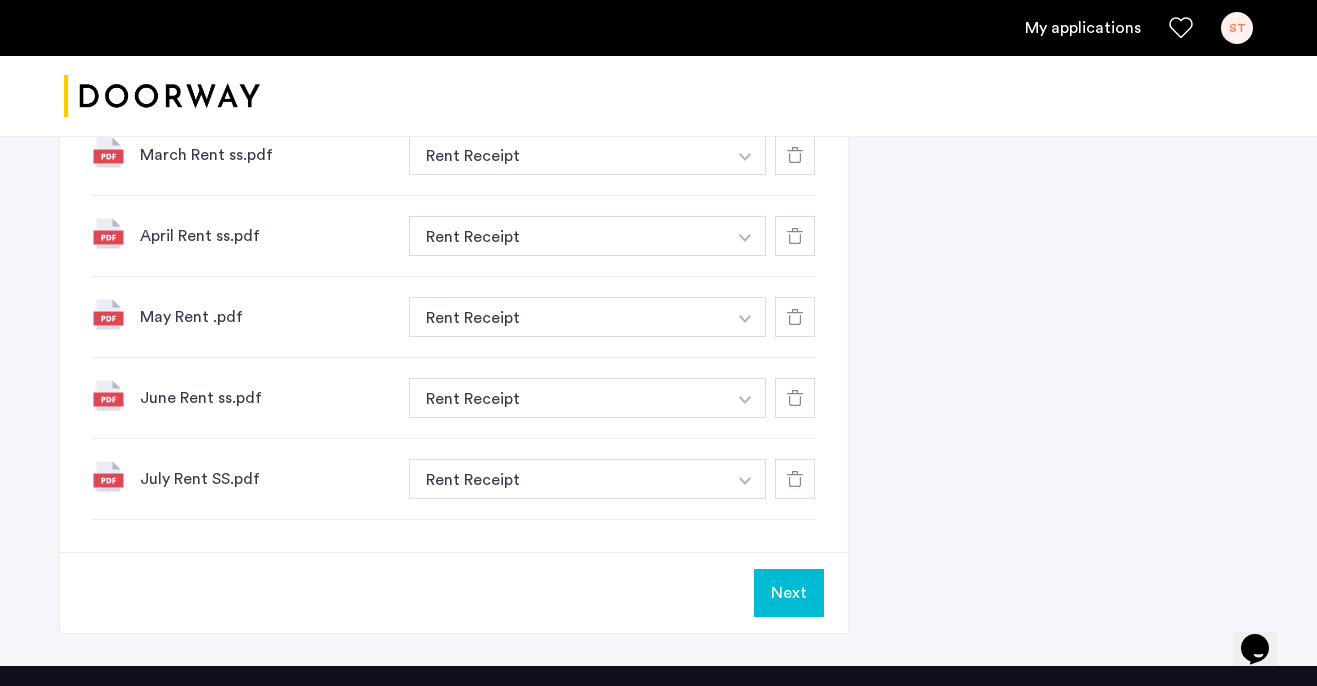 scroll, scrollTop: 1856, scrollLeft: 0, axis: vertical 